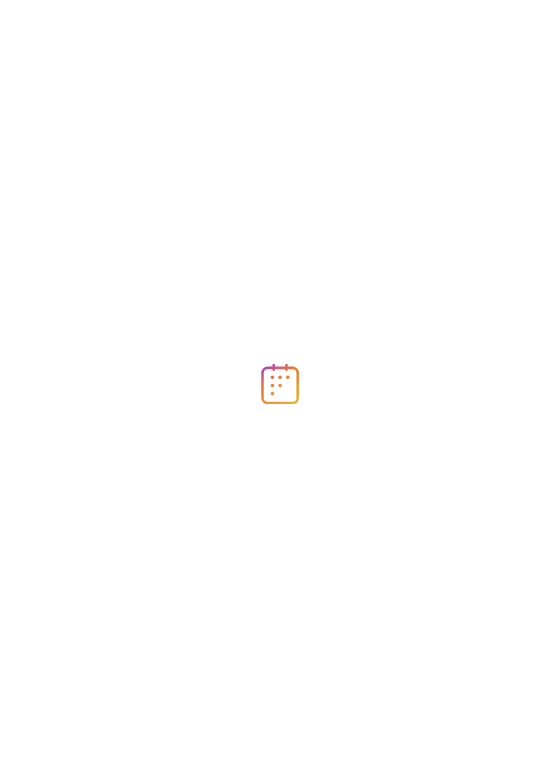 scroll, scrollTop: 0, scrollLeft: 0, axis: both 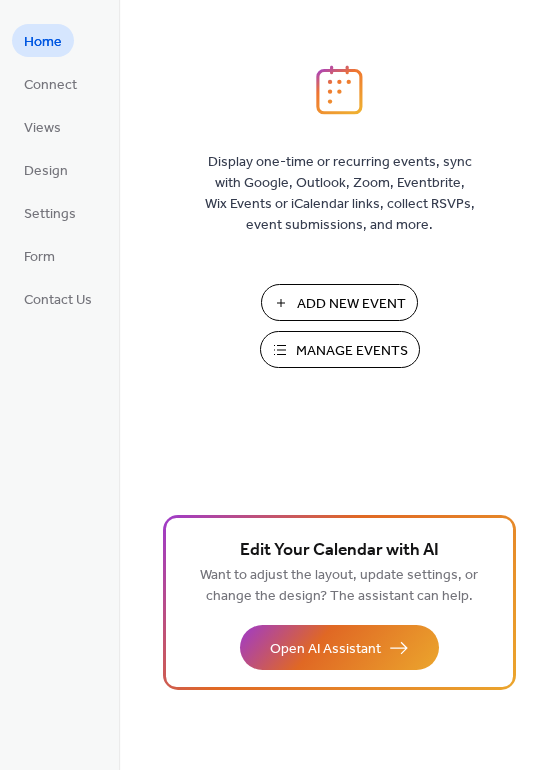 click on "Add New Event" at bounding box center [351, 304] 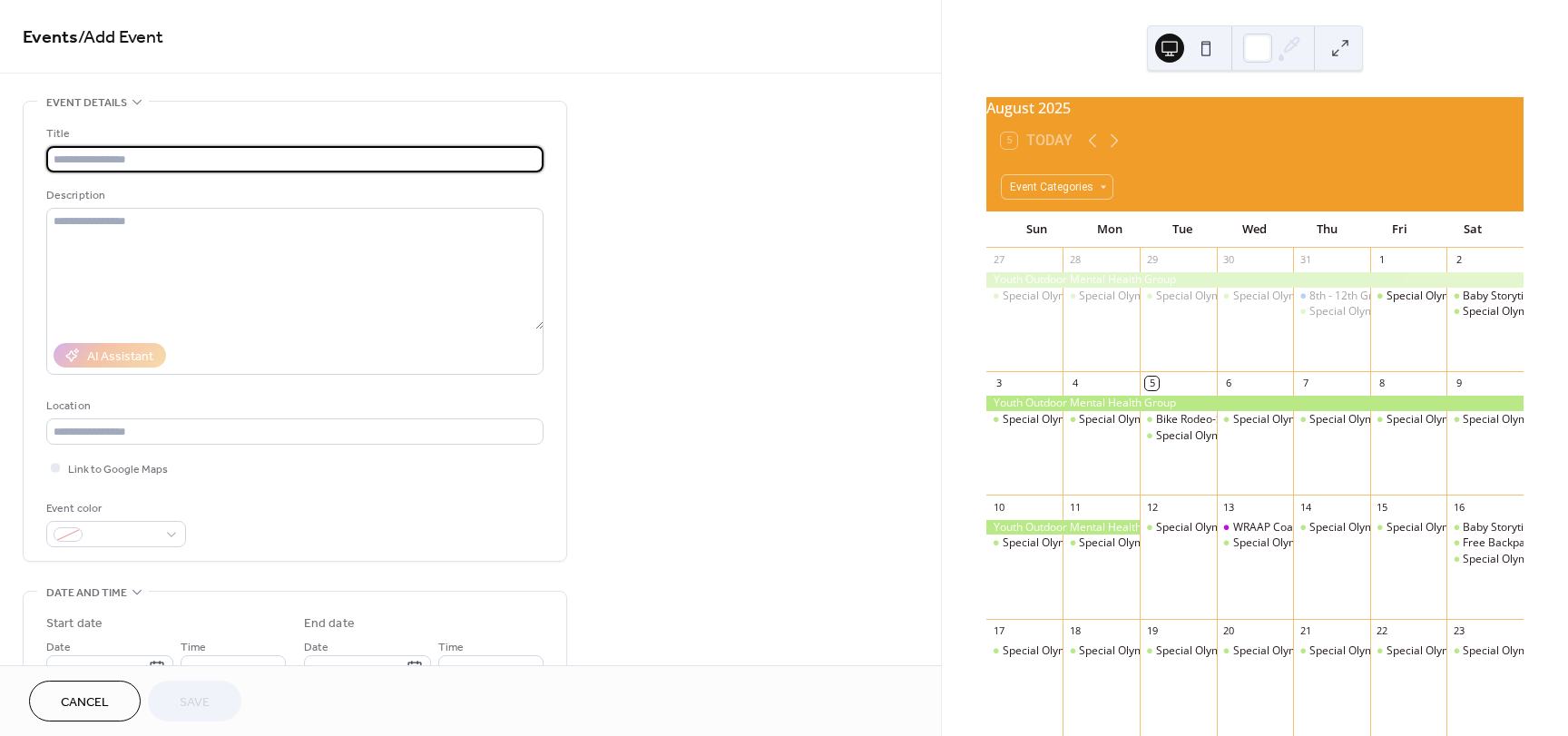 scroll, scrollTop: 0, scrollLeft: 0, axis: both 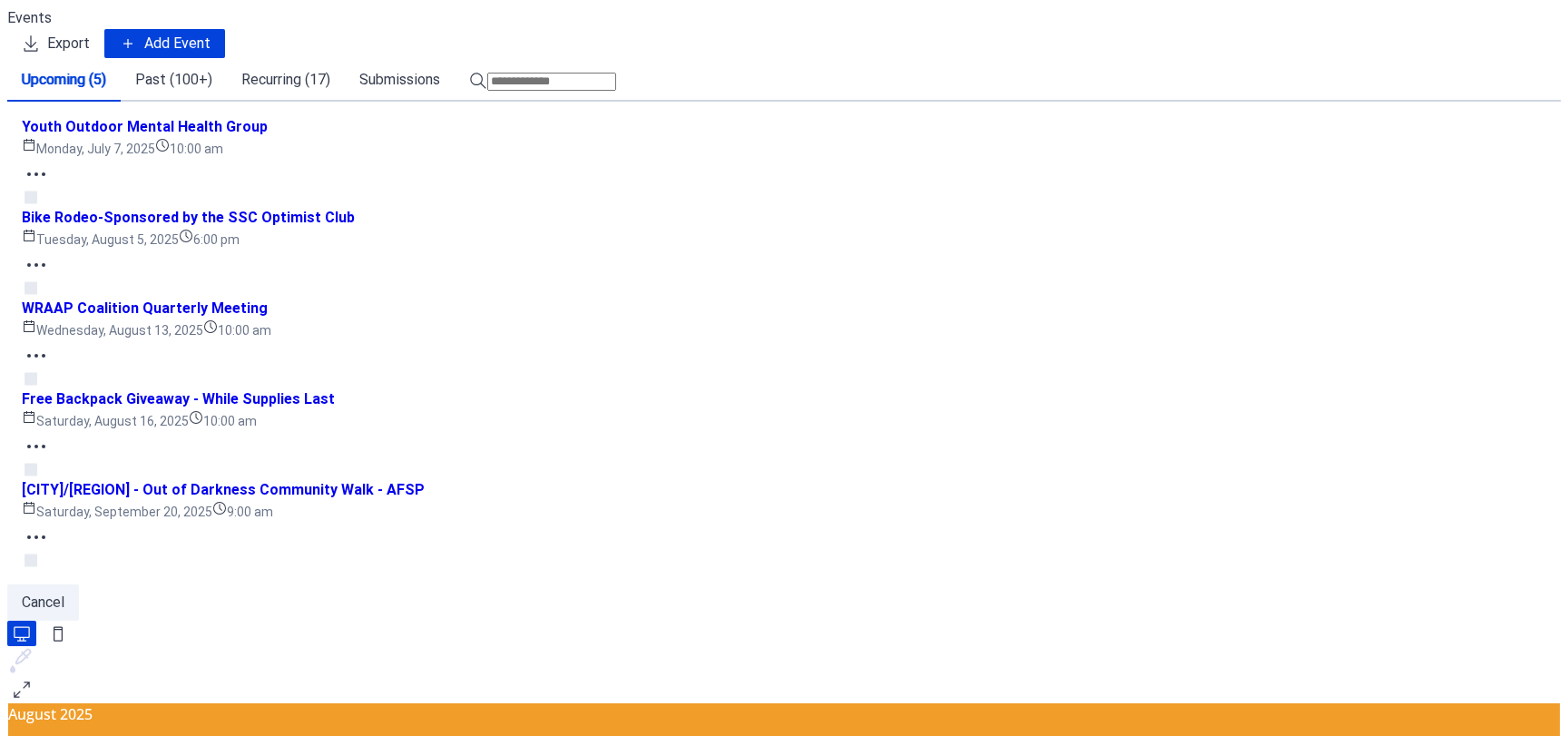 click 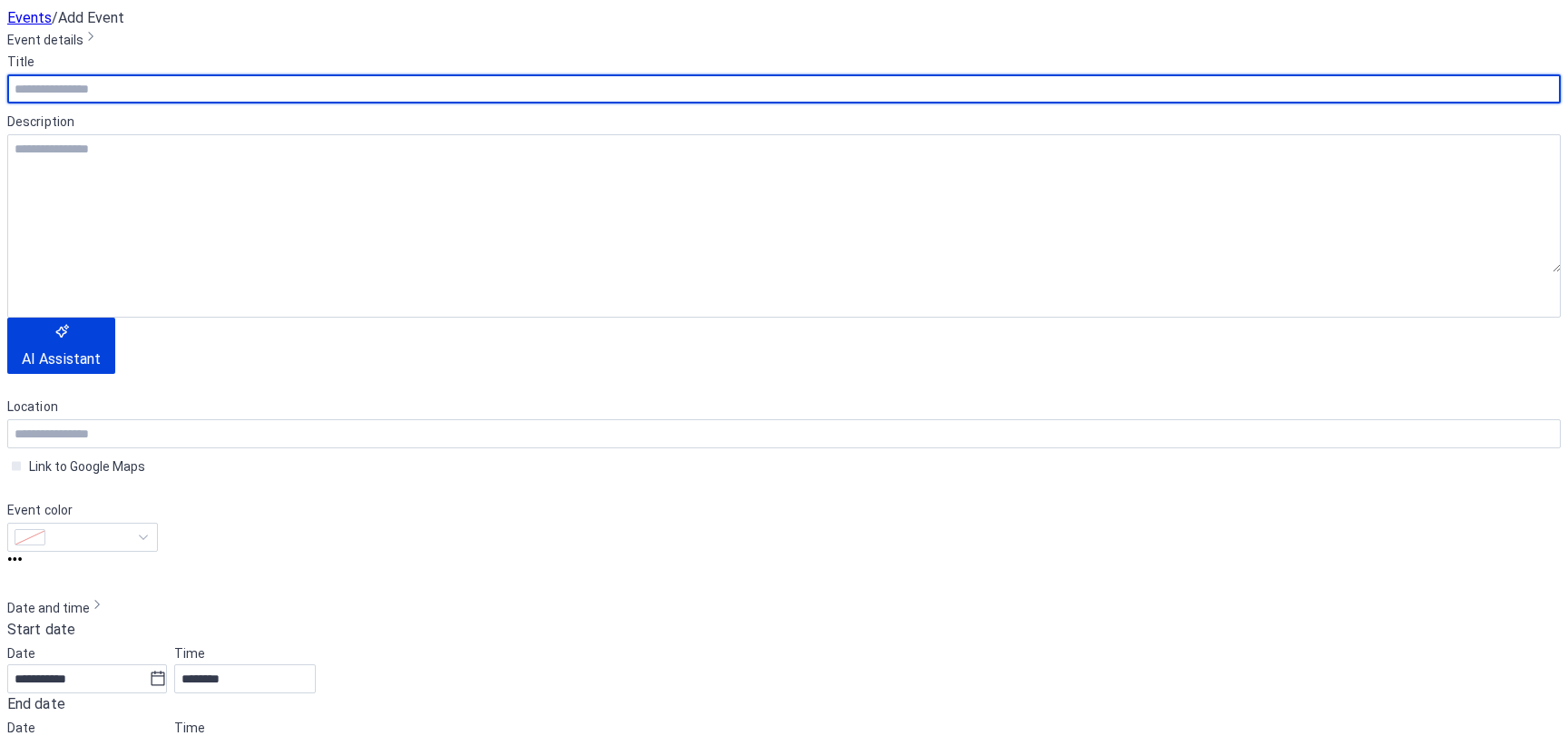 scroll, scrollTop: 0, scrollLeft: 0, axis: both 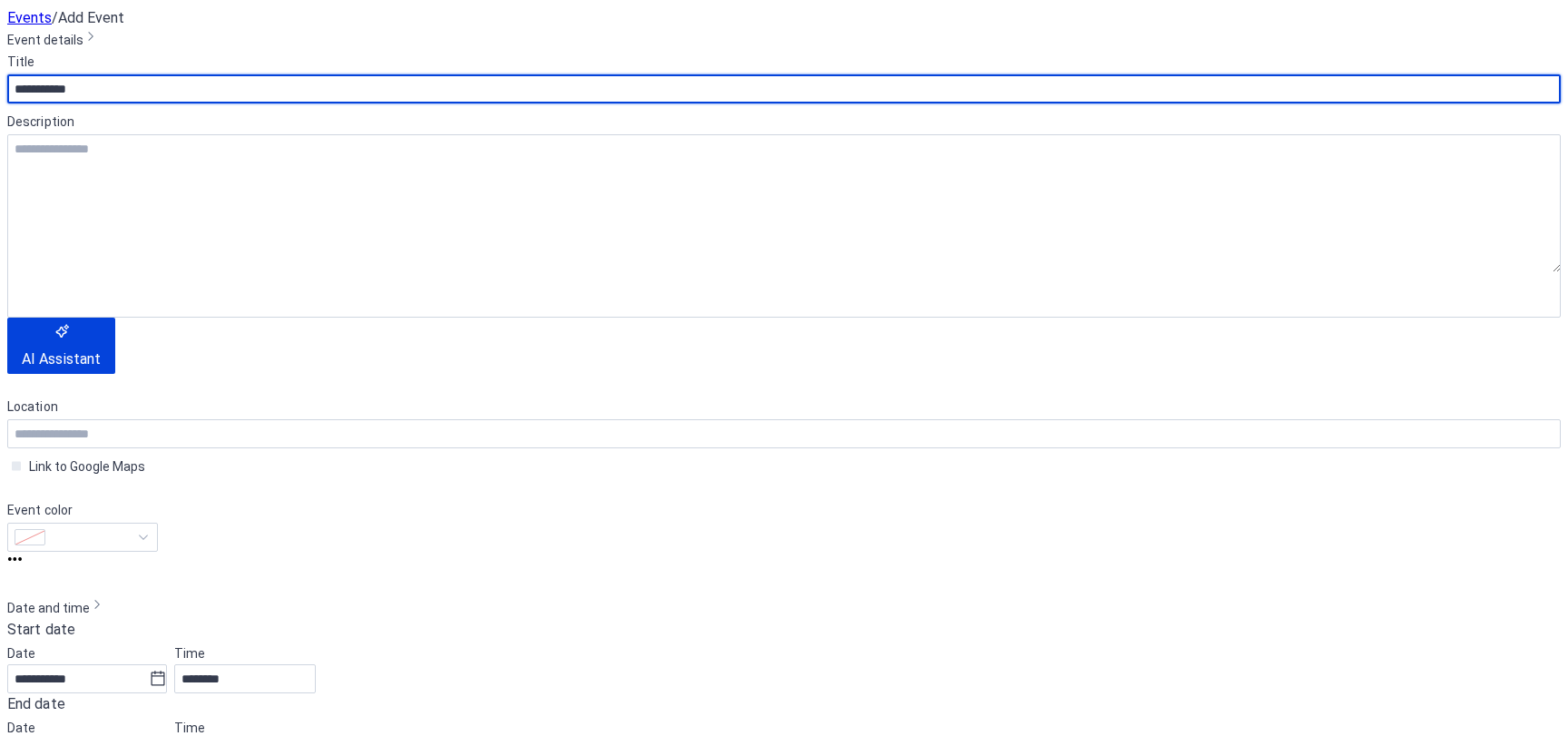 type on "**********" 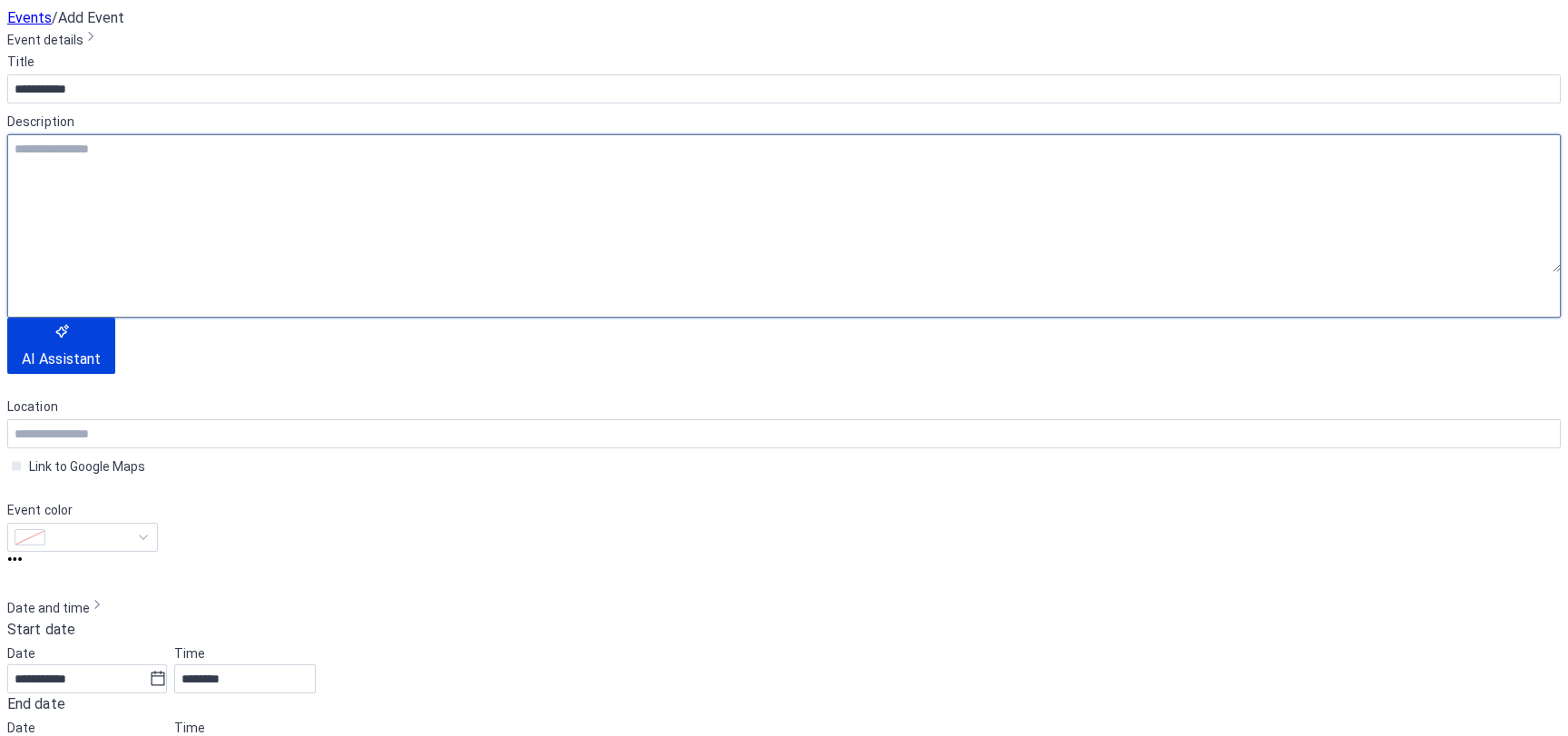 click at bounding box center (784, 203) 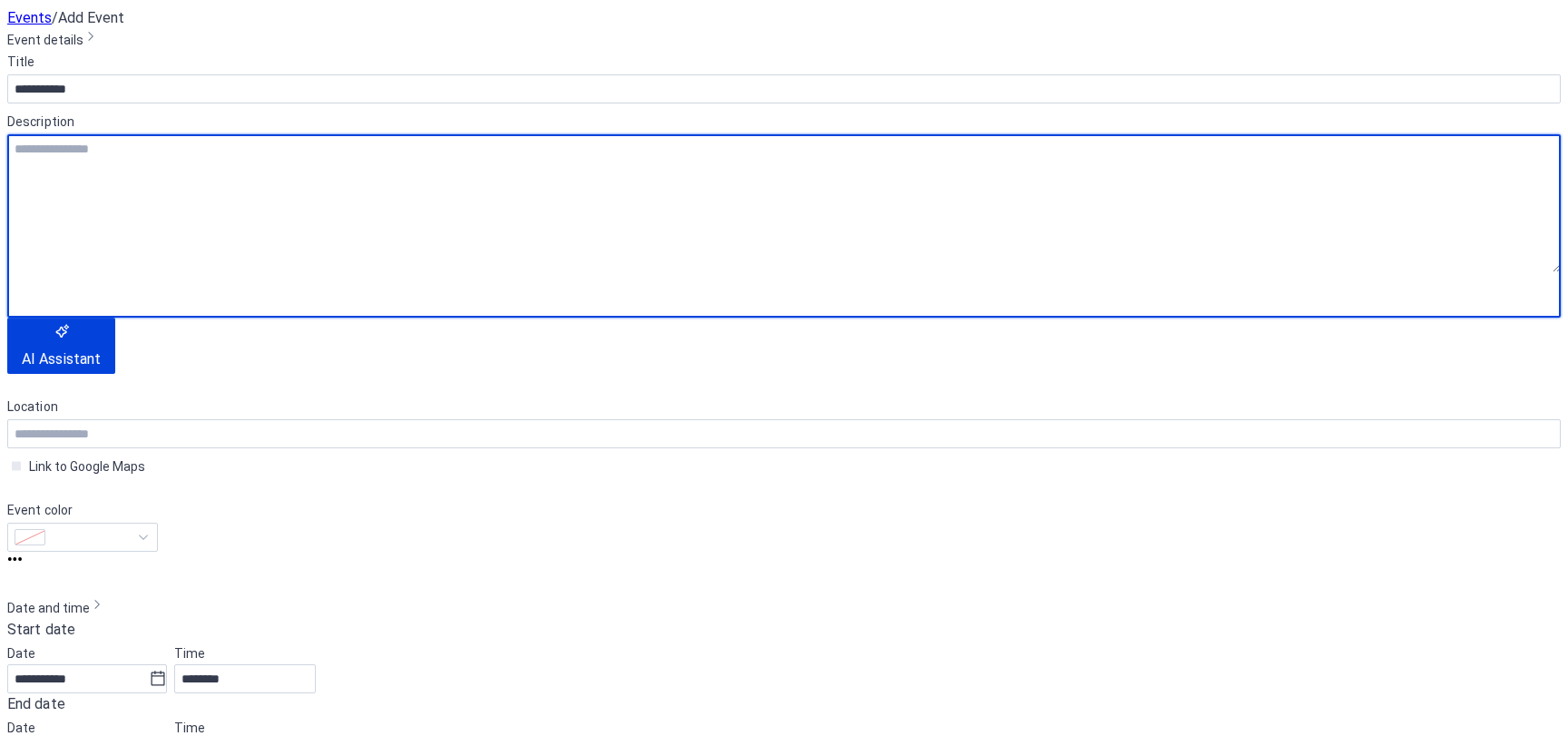 paste on "**********" 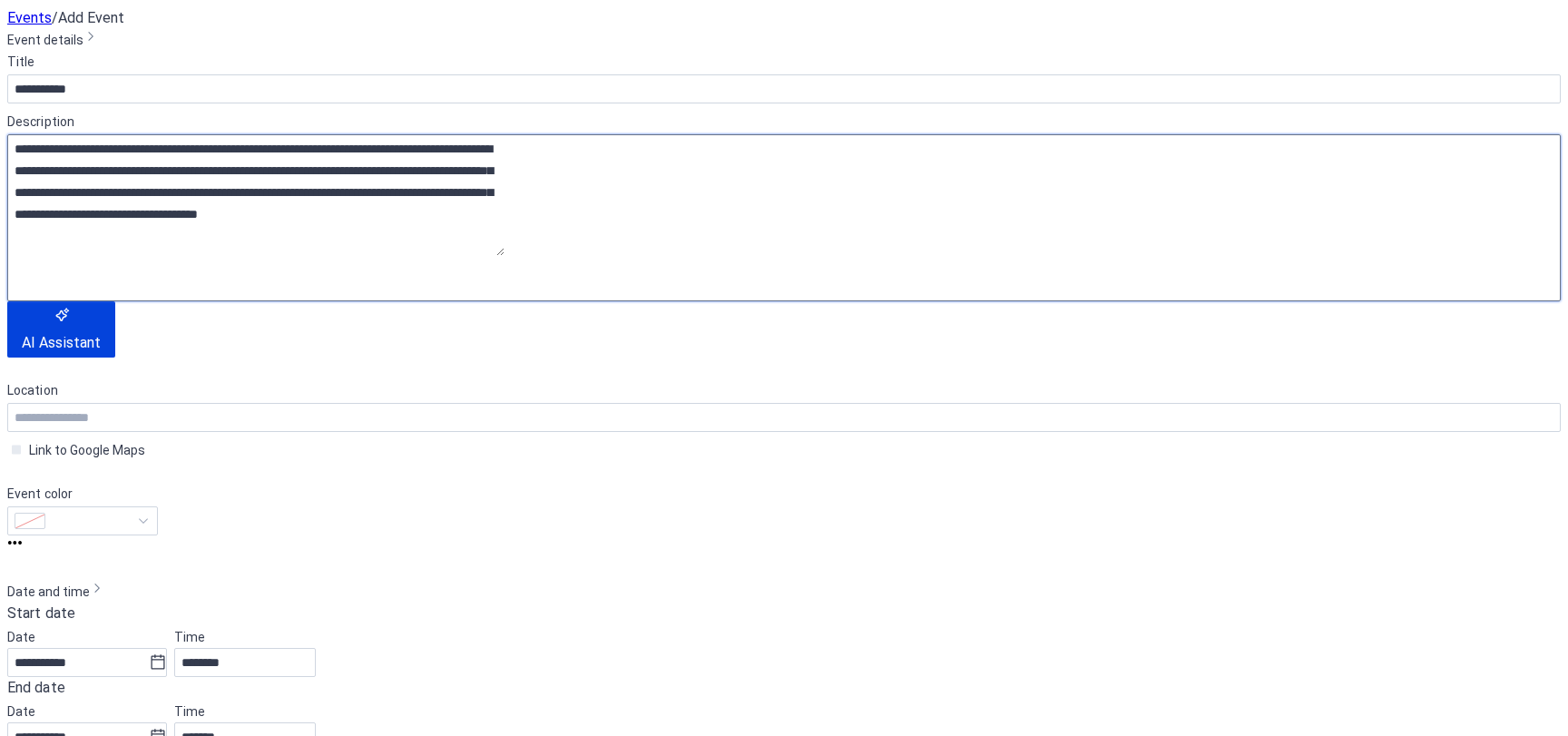 click on "**********" at bounding box center (295, 269) 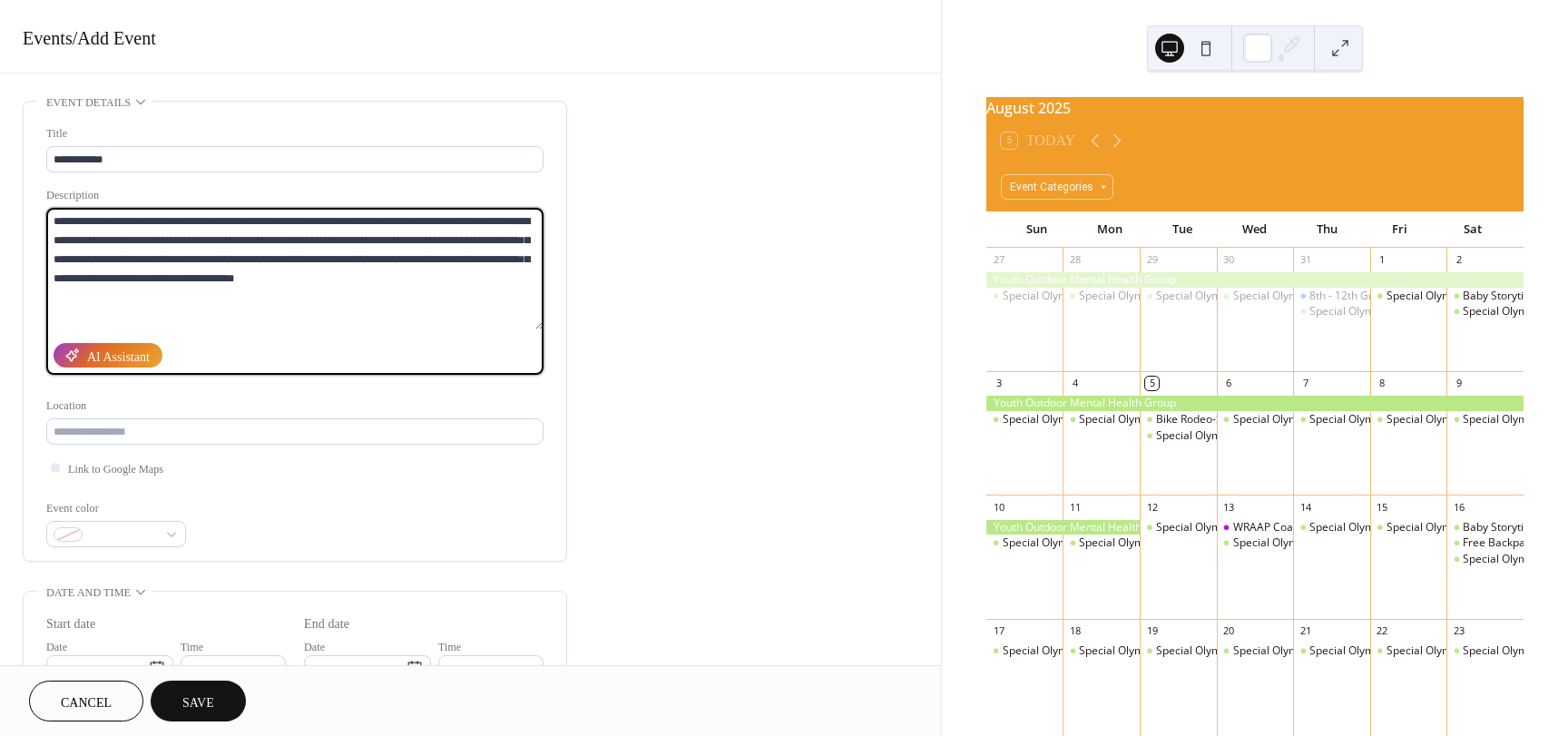 click on "**********" at bounding box center [295, 269] 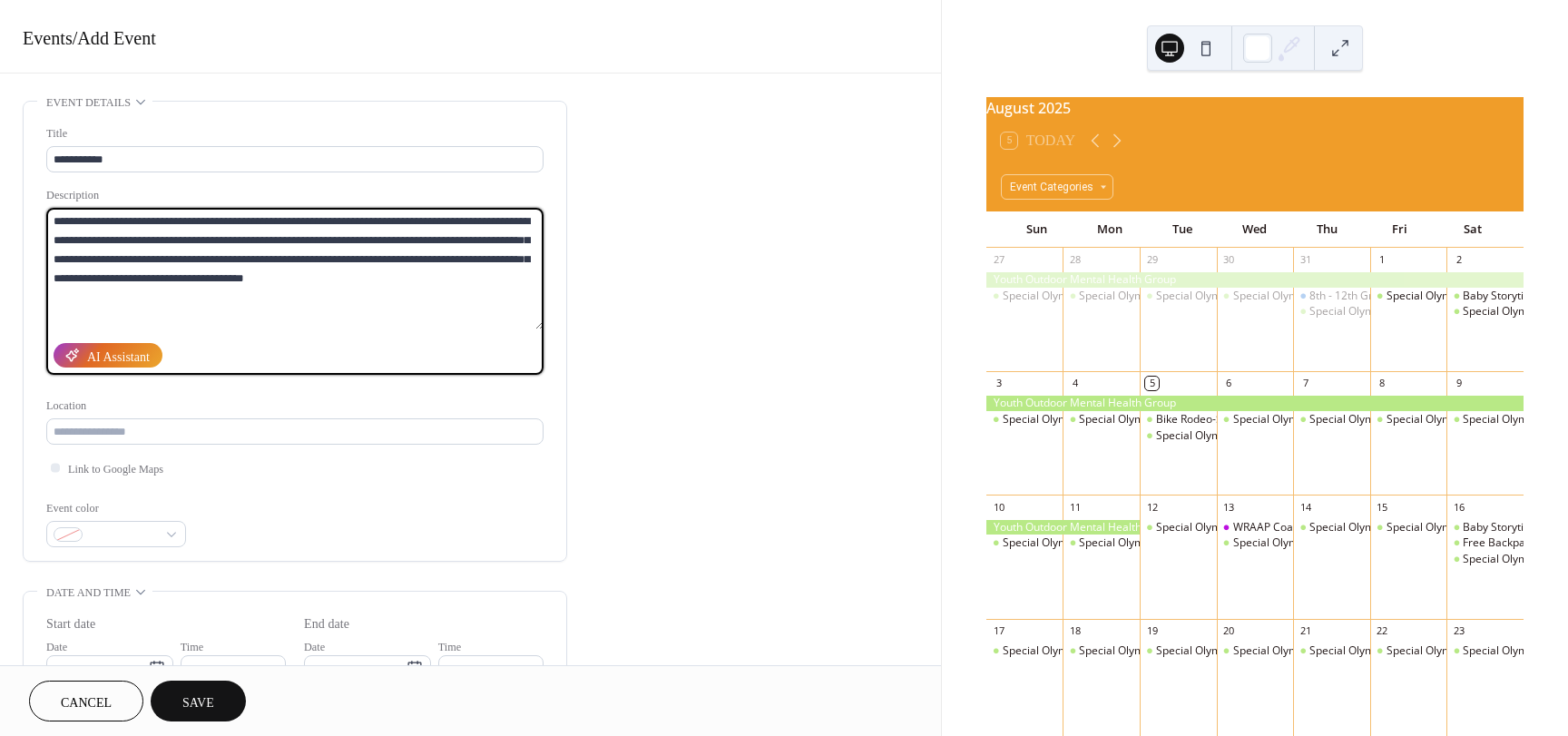 paste on "**********" 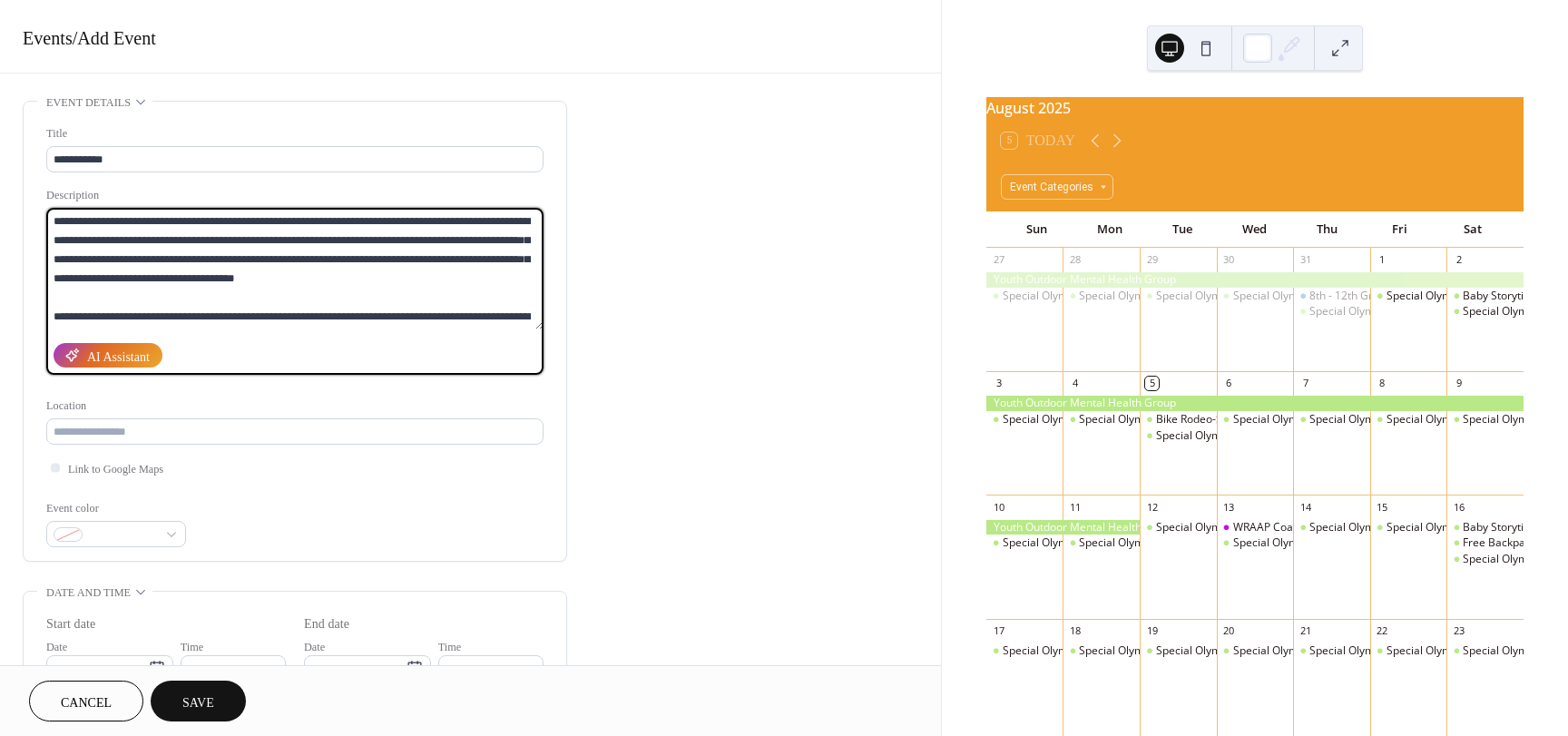 scroll, scrollTop: 35, scrollLeft: 0, axis: vertical 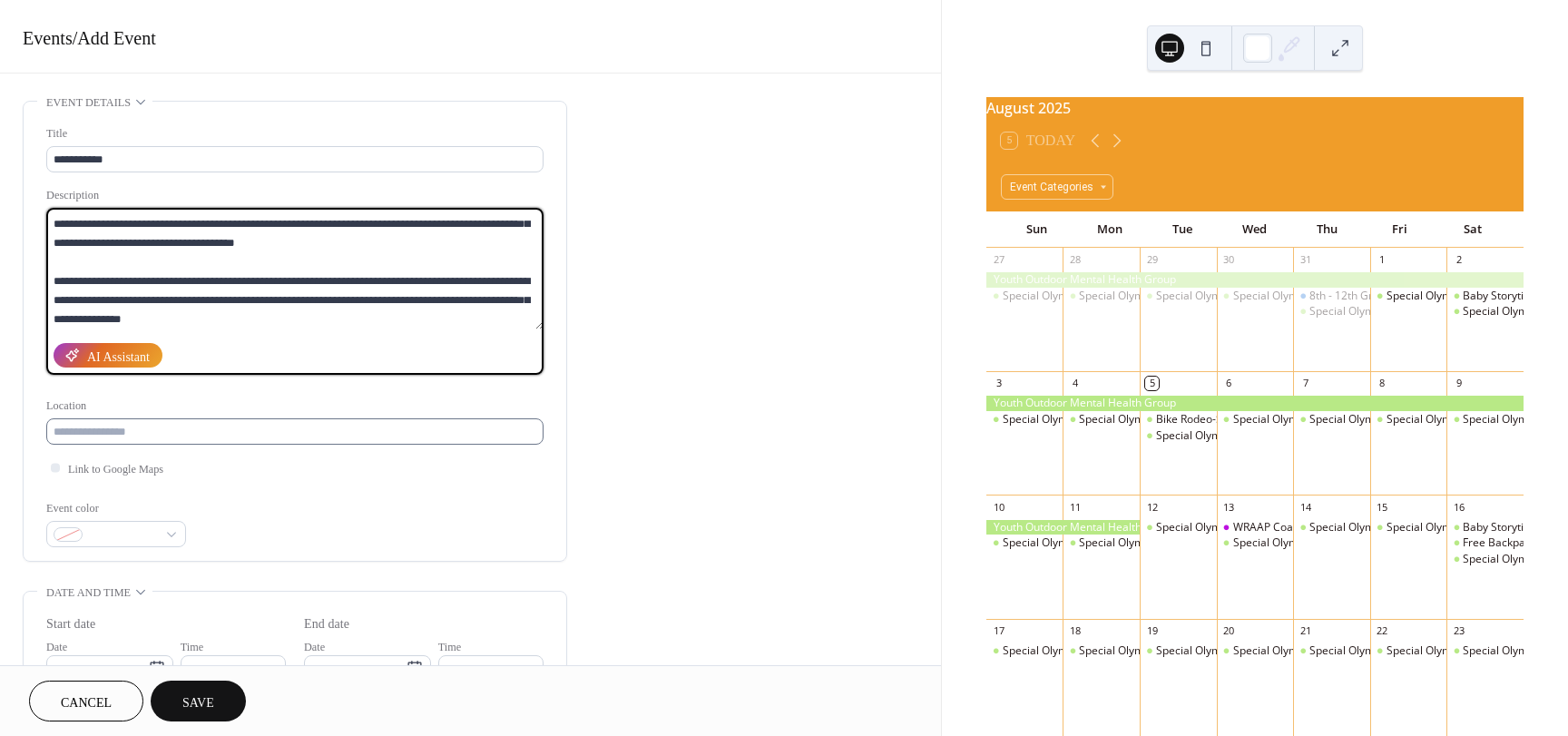 type on "**********" 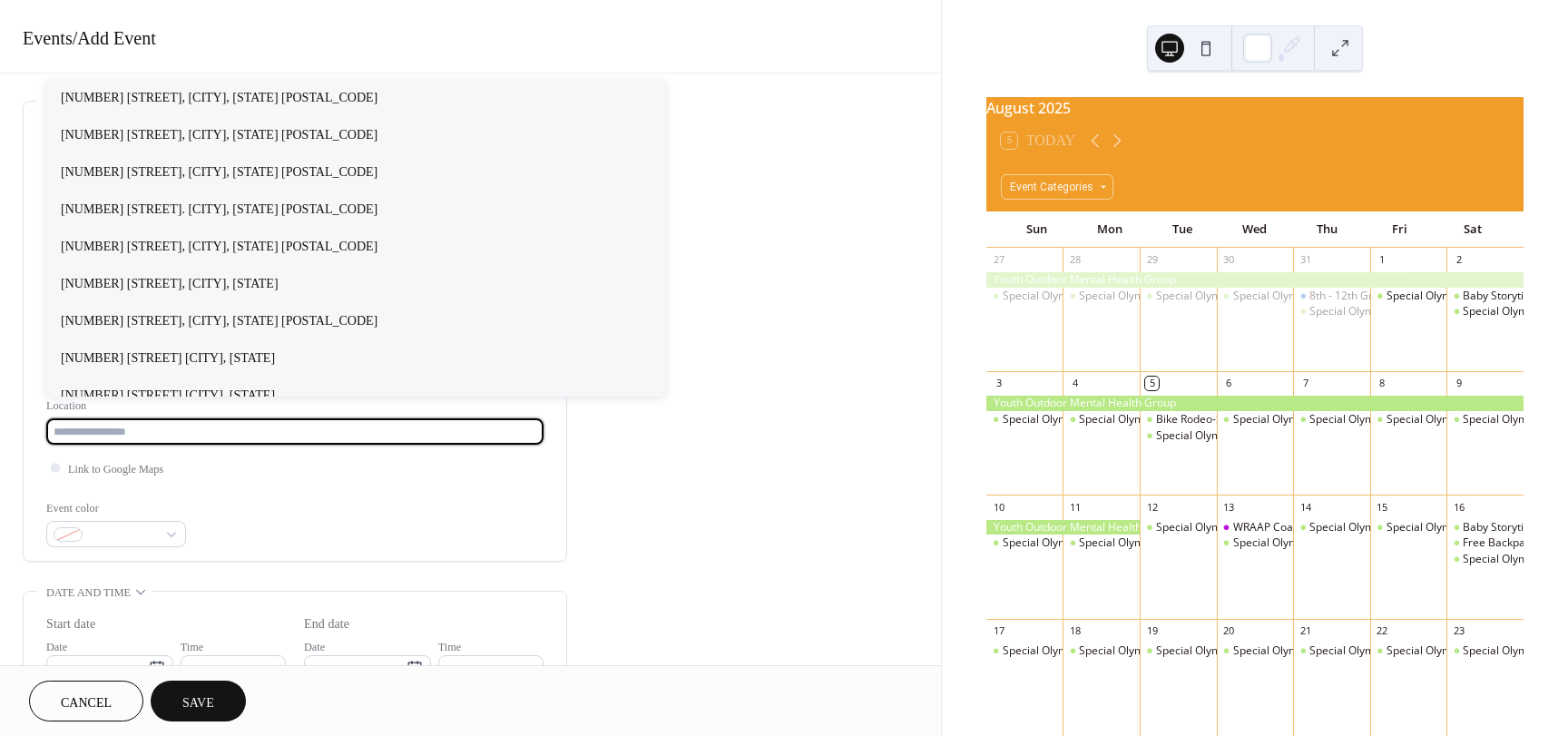click at bounding box center (295, 431) 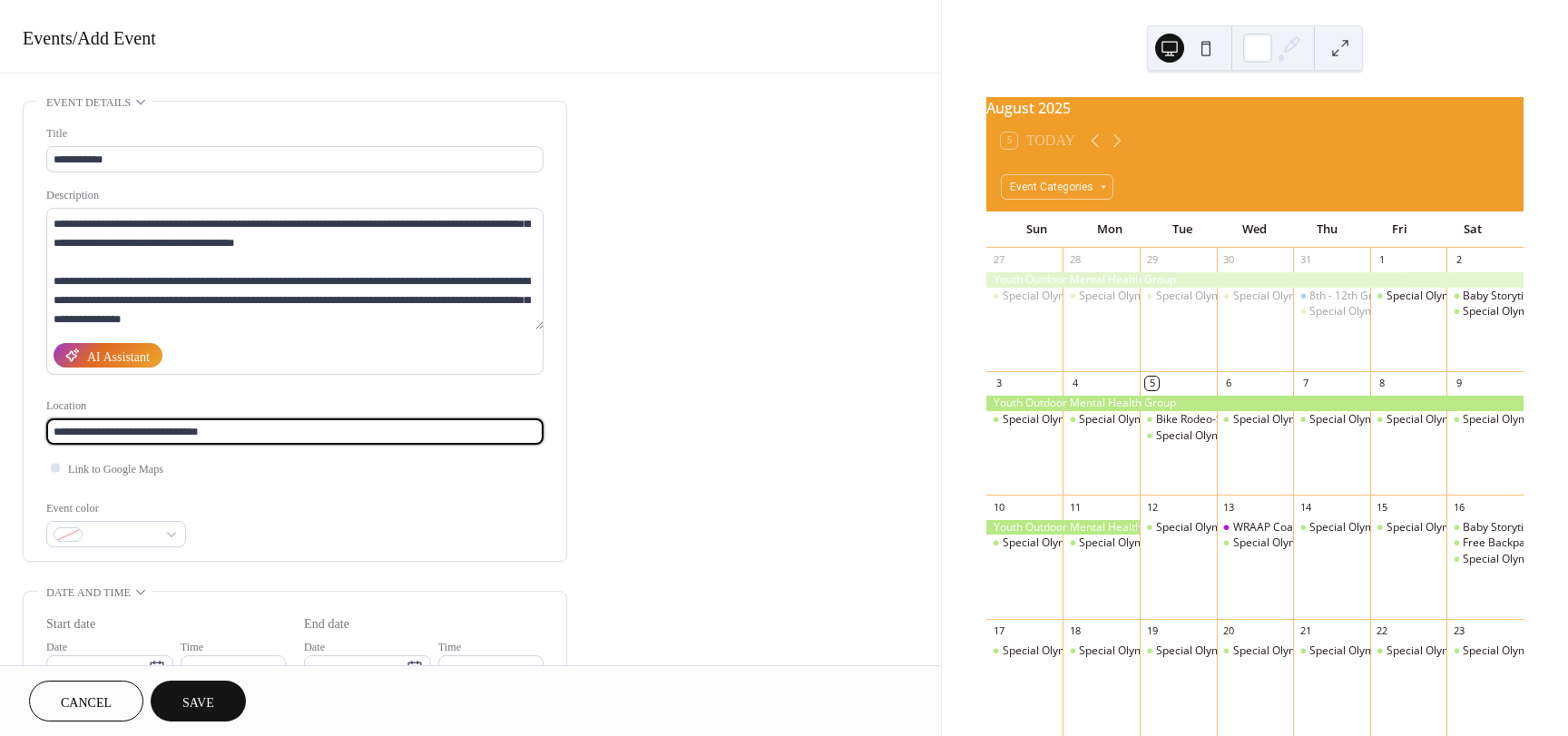 type on "**********" 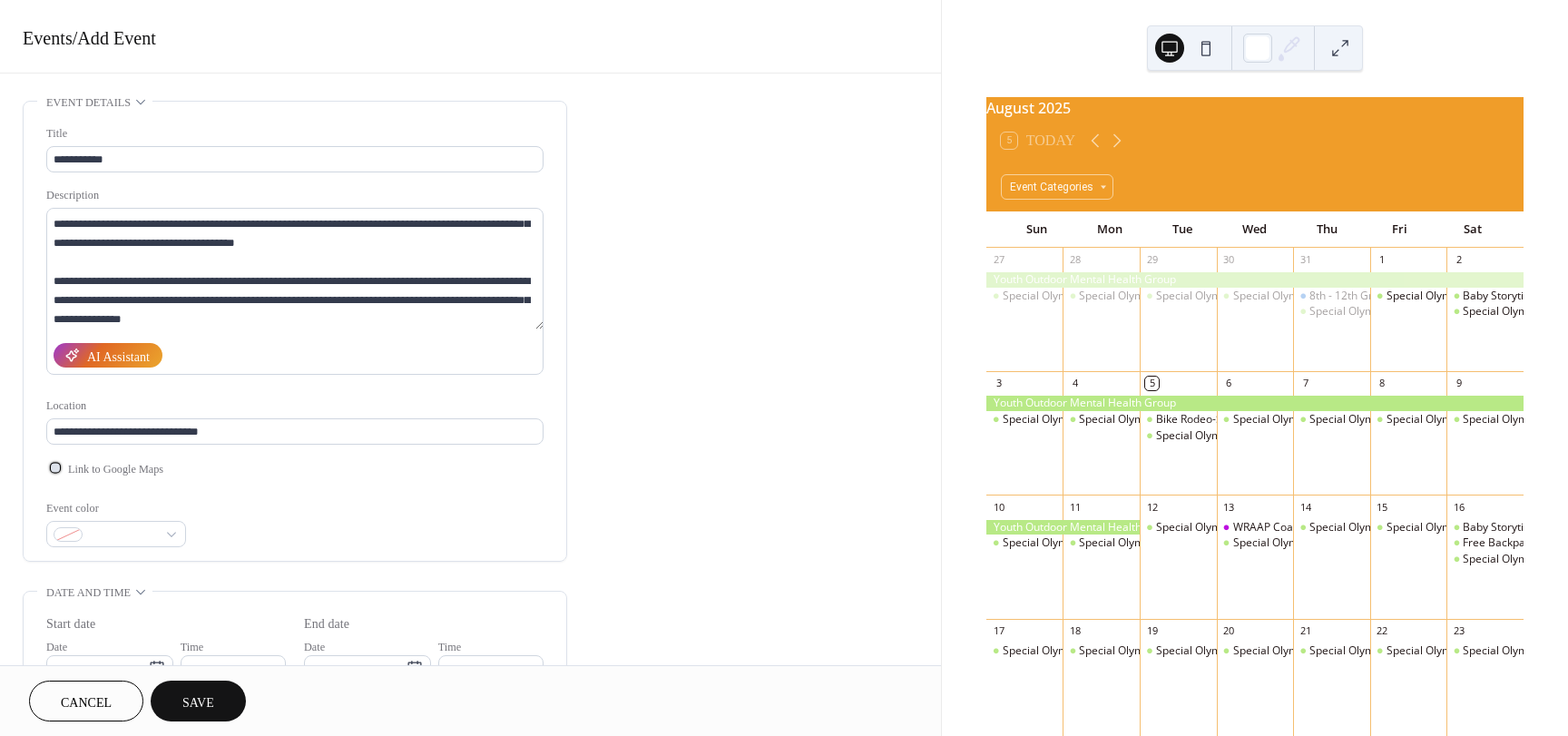 click at bounding box center [55, 467] 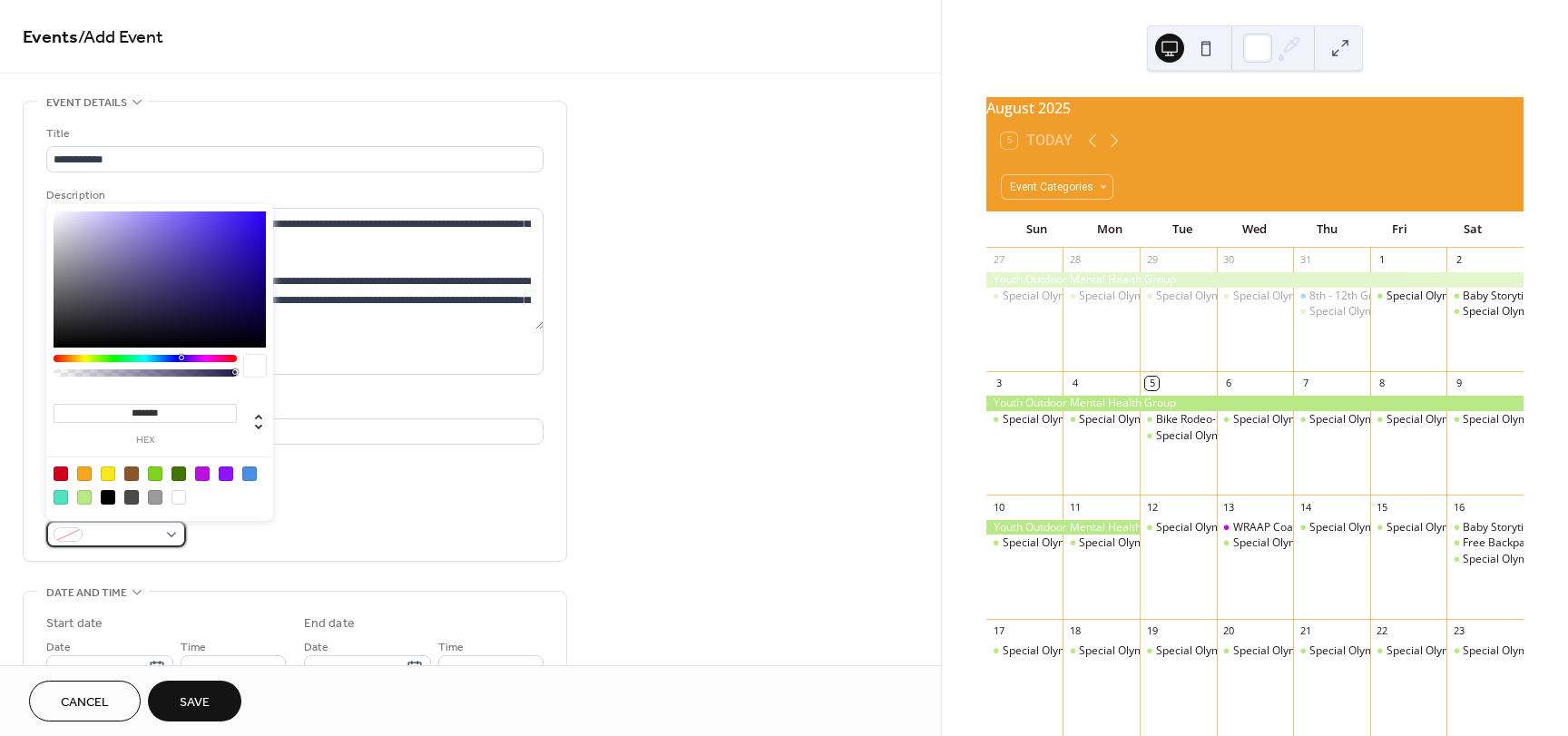 click at bounding box center [116, 534] 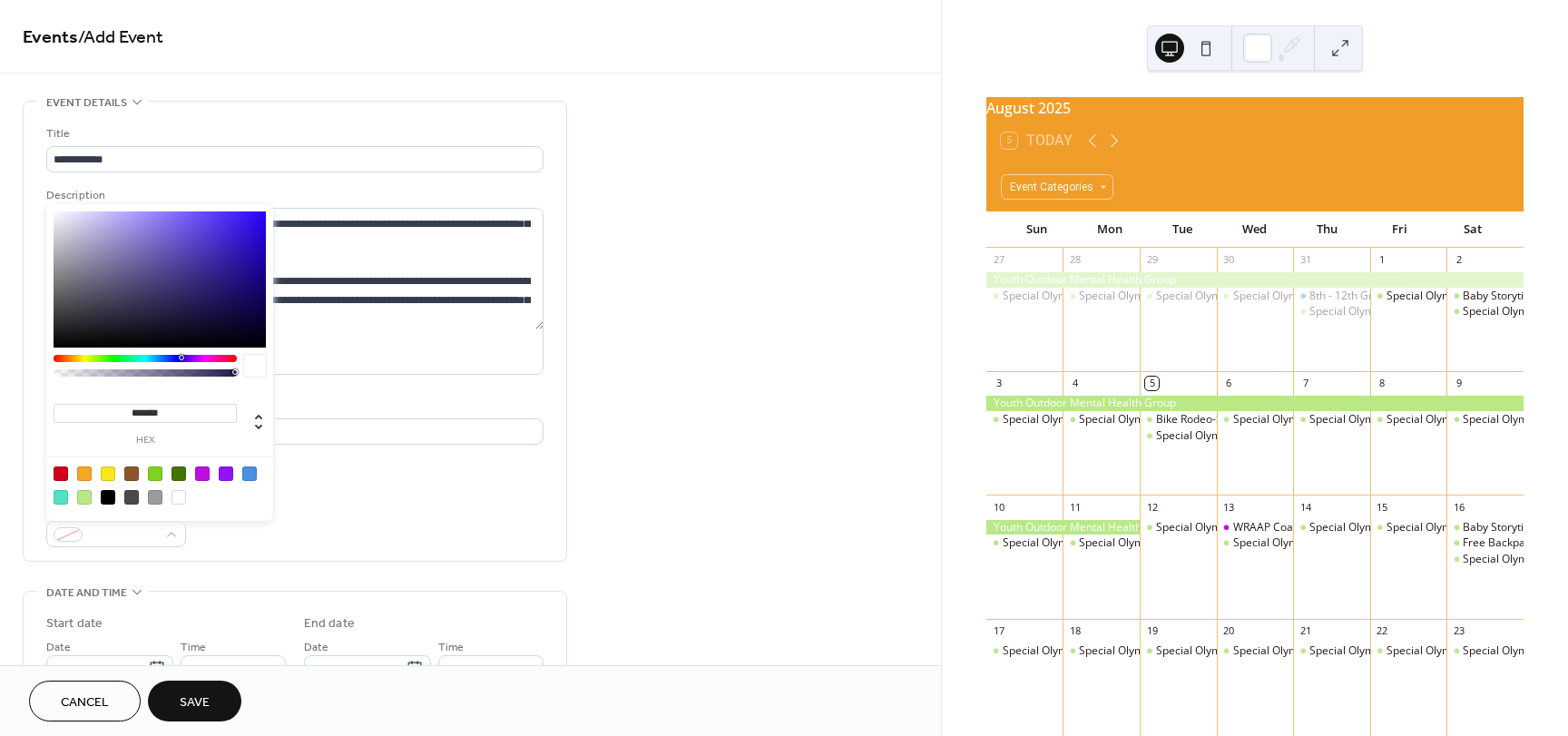 click at bounding box center [250, 474] 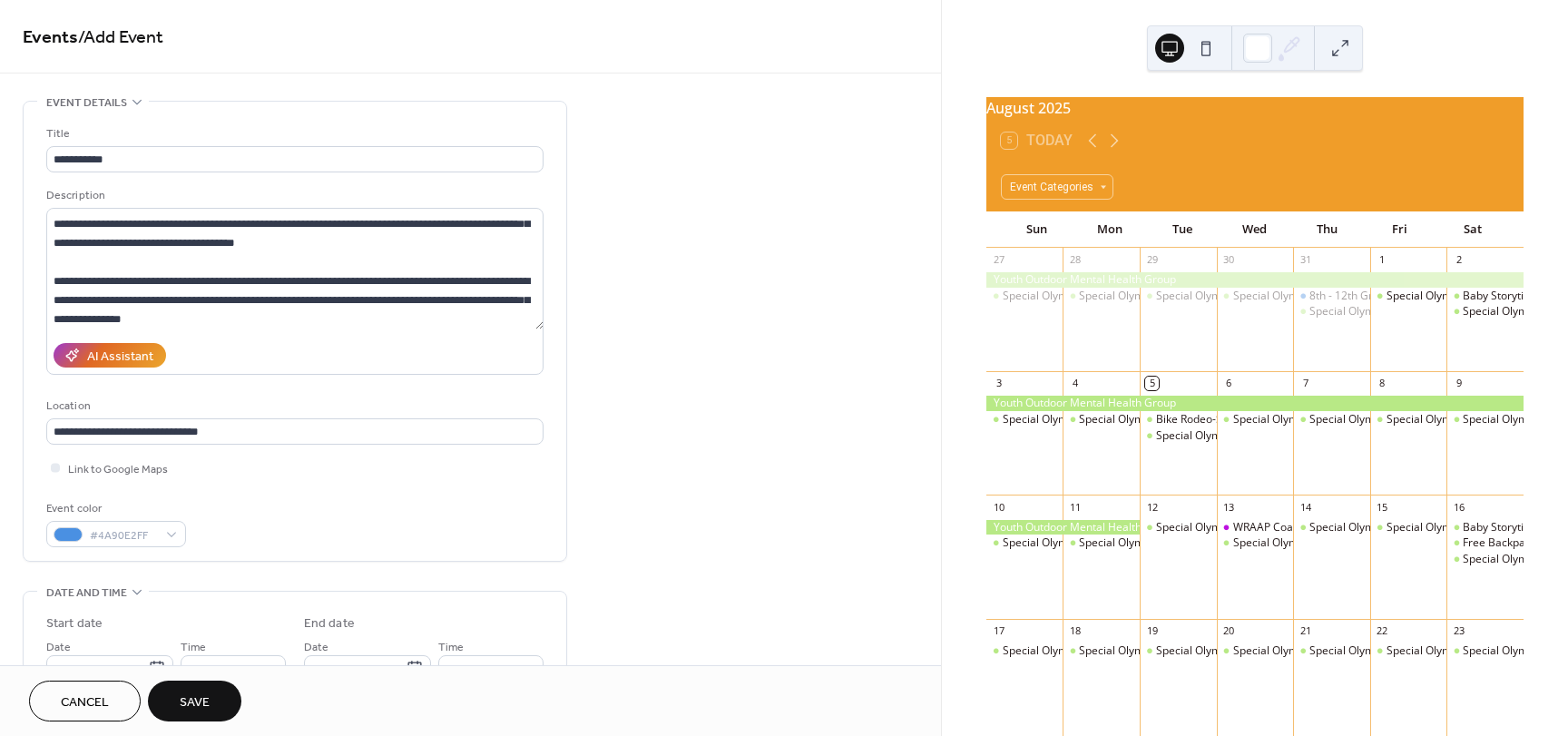 click on "Event color #4A90E2FF" at bounding box center [295, 523] 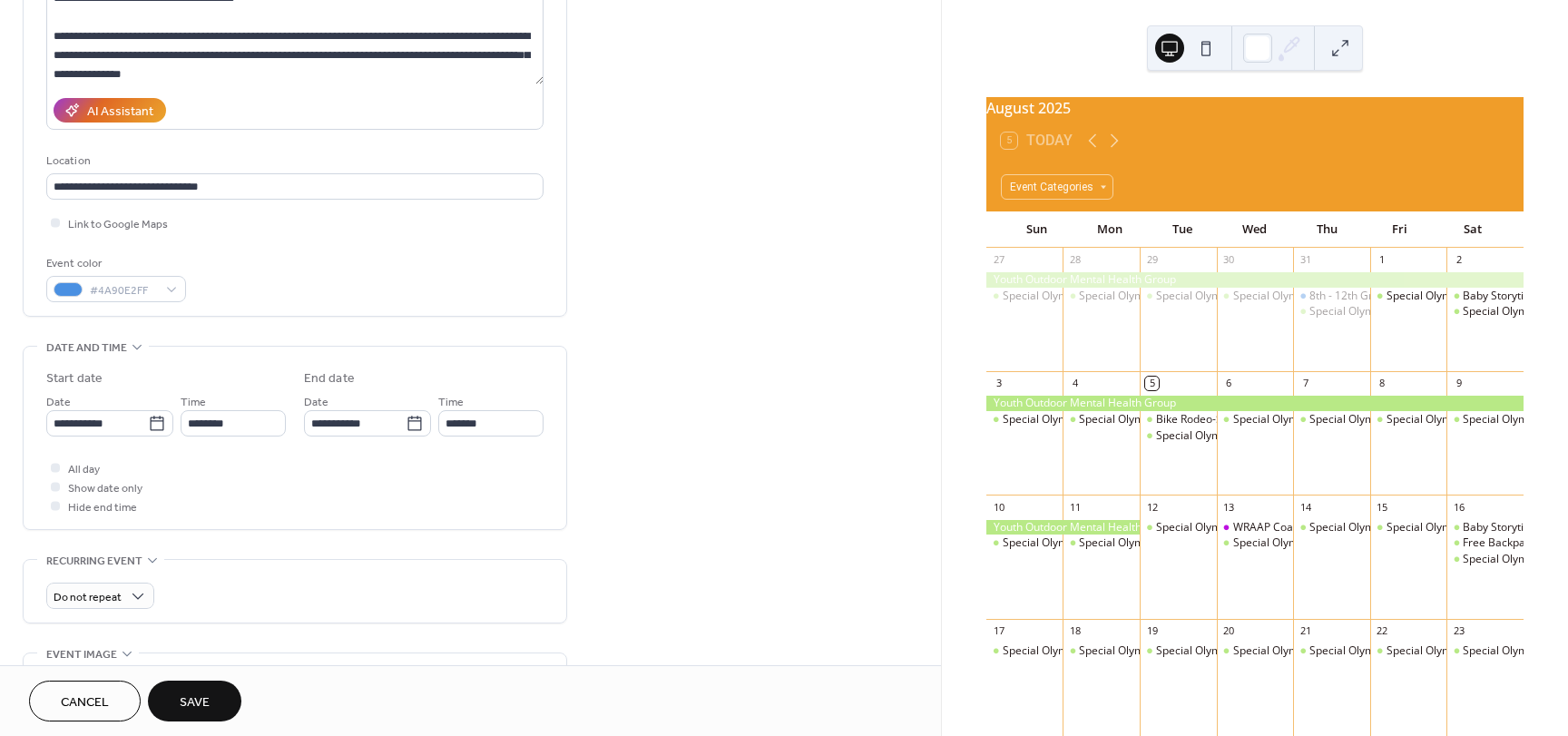 scroll, scrollTop: 272, scrollLeft: 0, axis: vertical 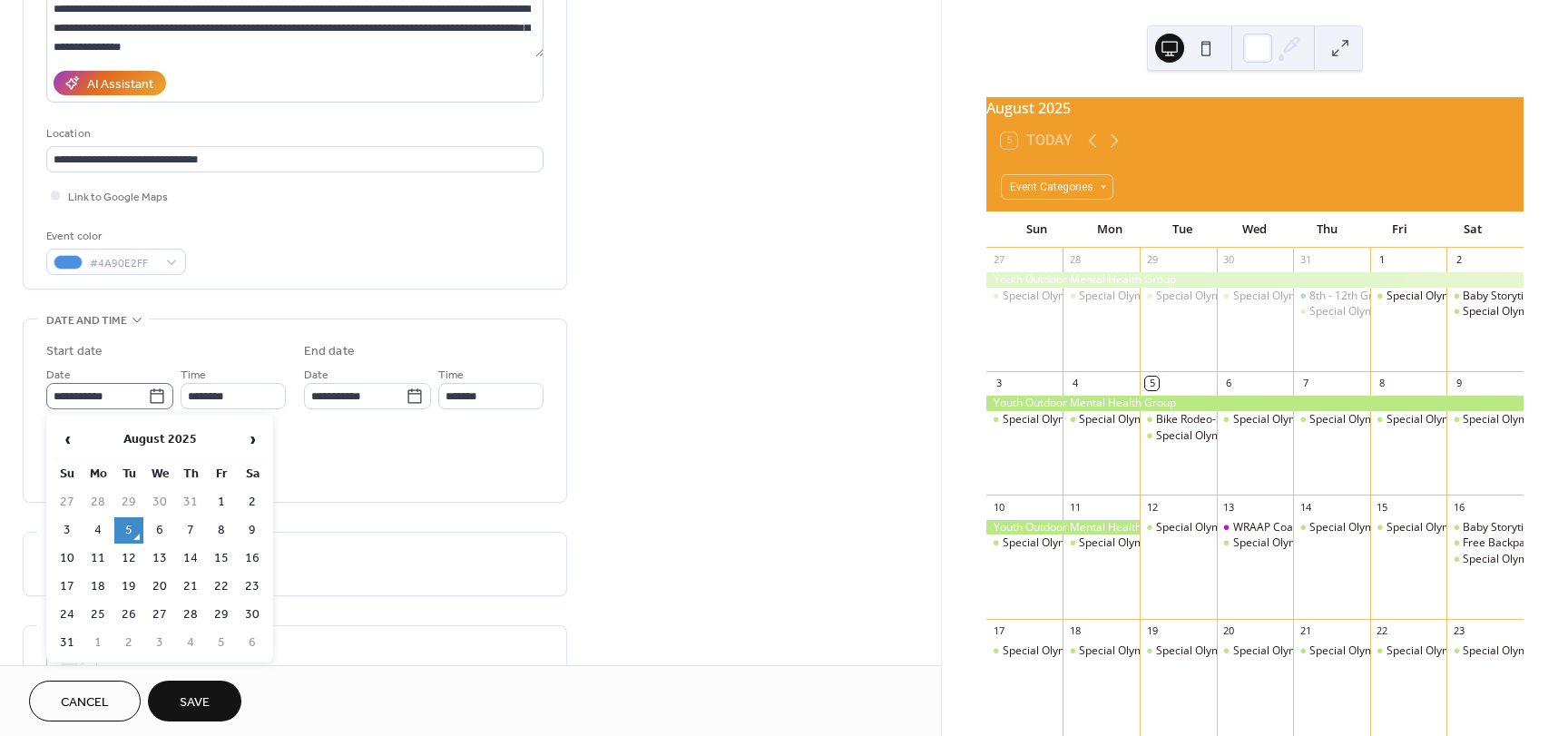 click 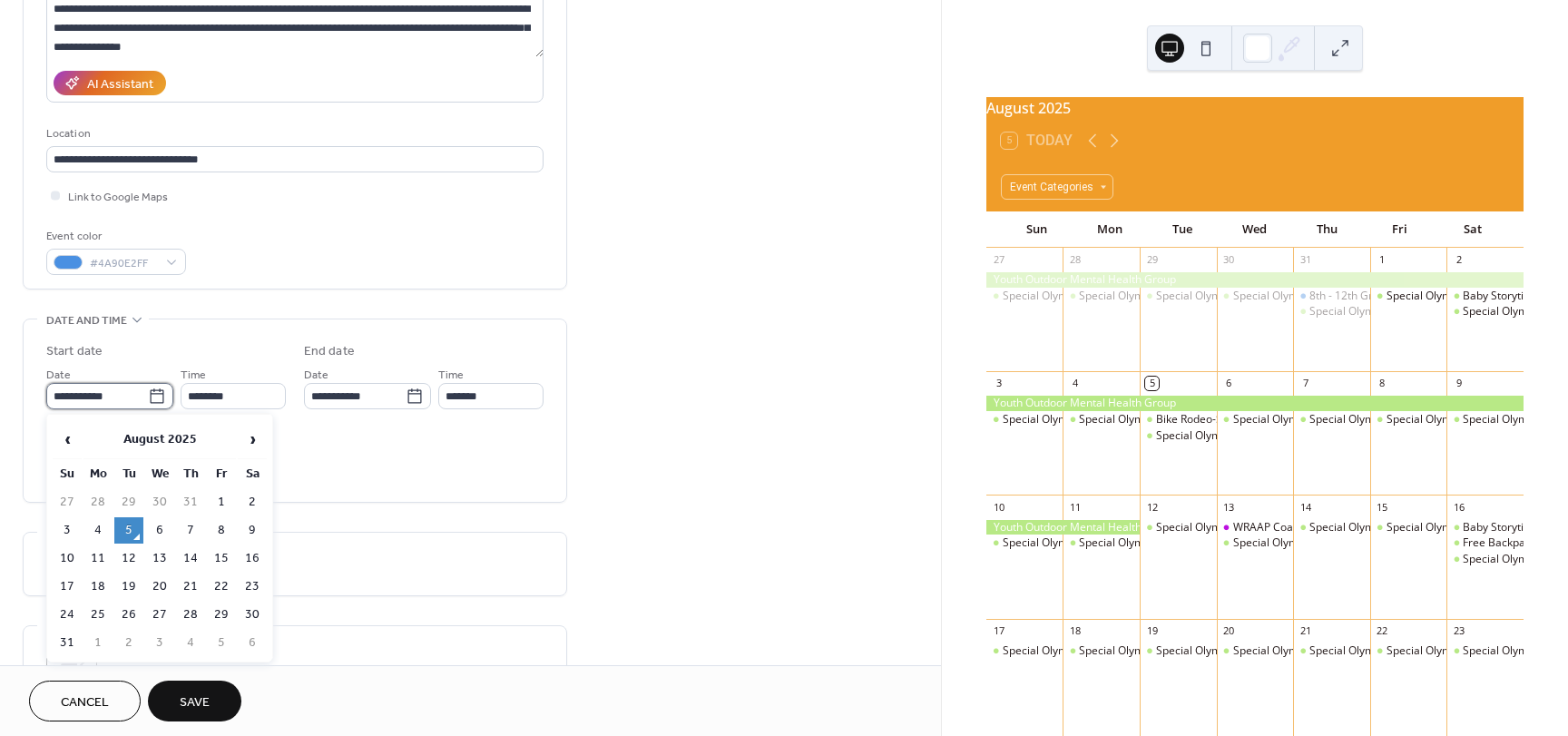 click on "**********" at bounding box center (97, 396) 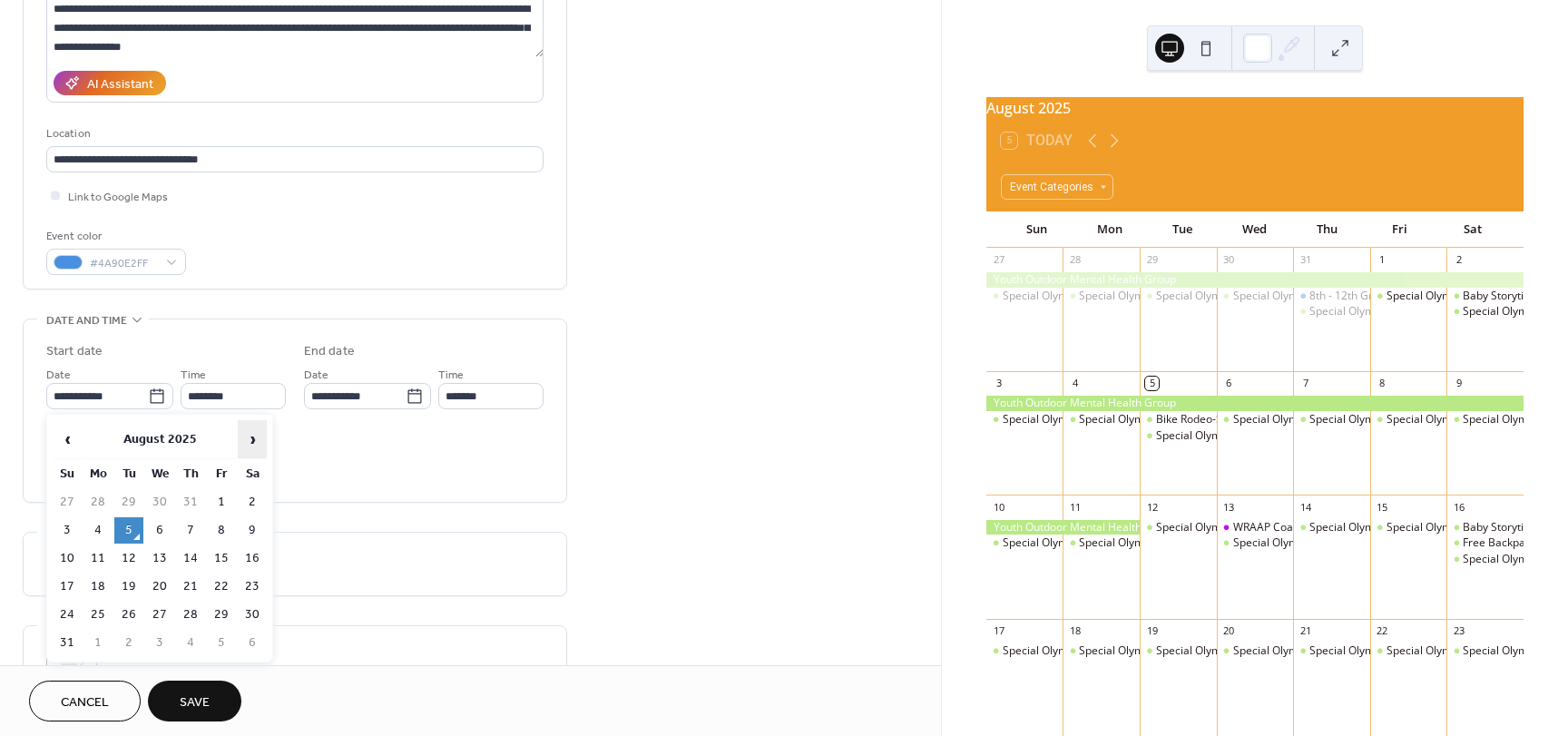 click on "›" at bounding box center [252, 439] 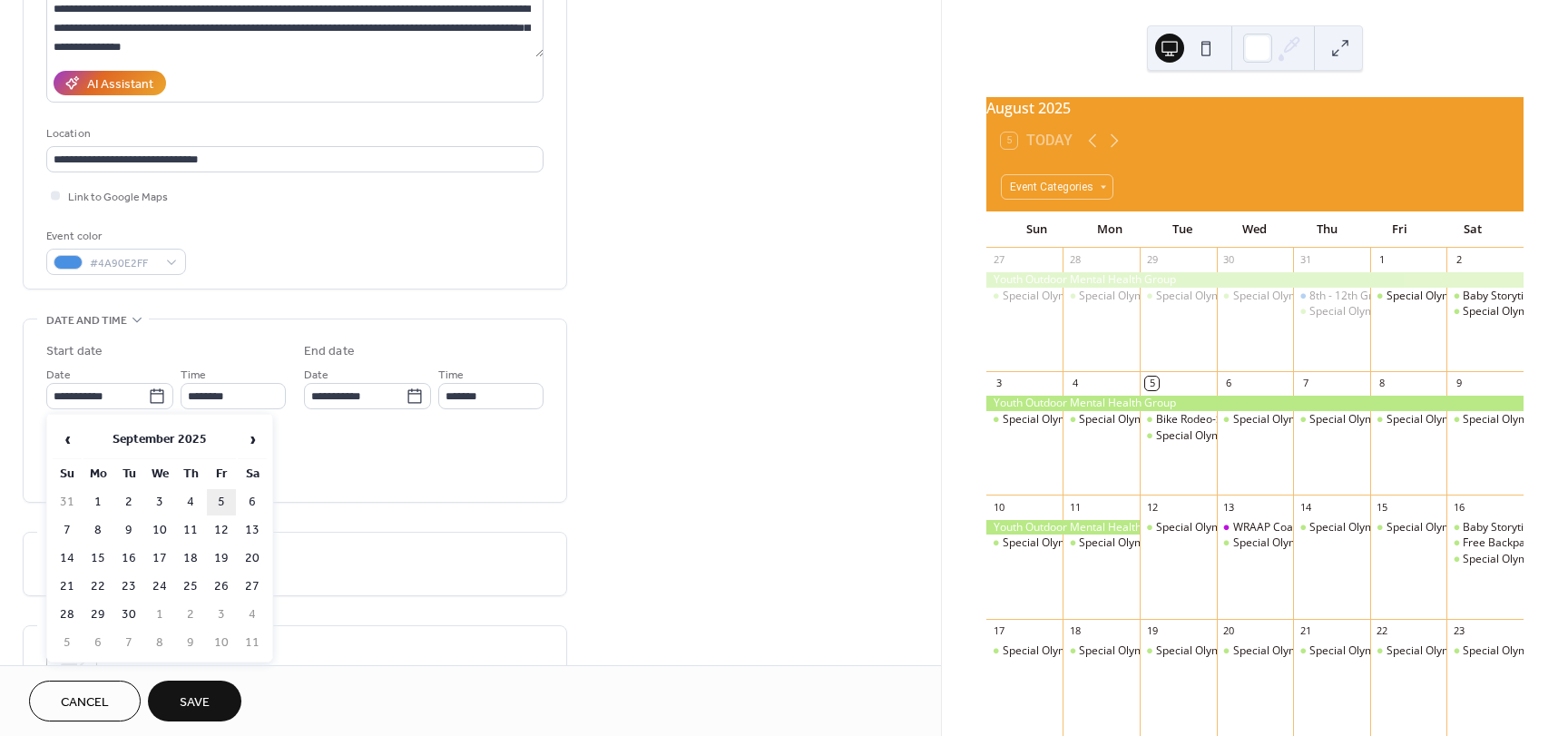 click on "5" at bounding box center (221, 502) 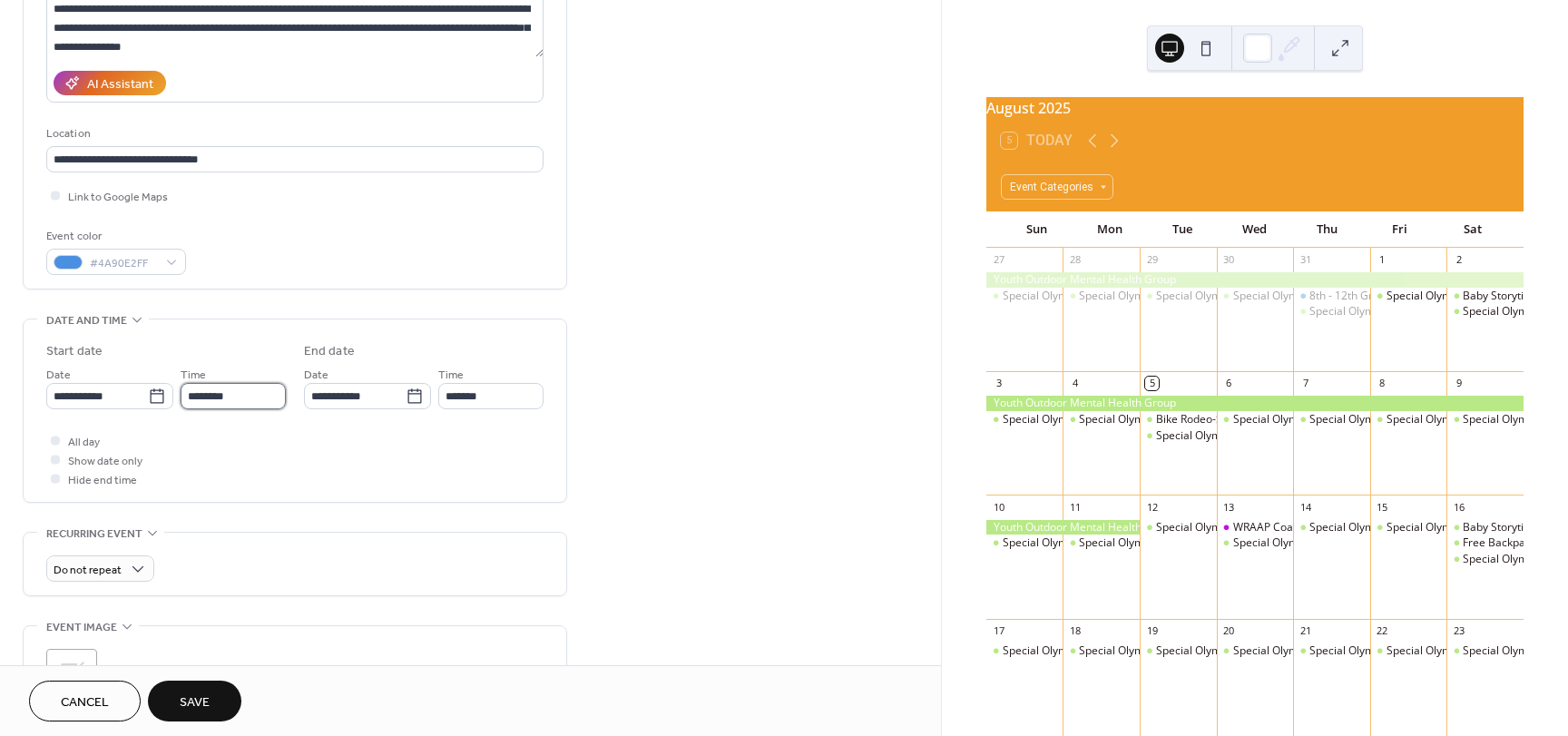 click on "********" at bounding box center (233, 396) 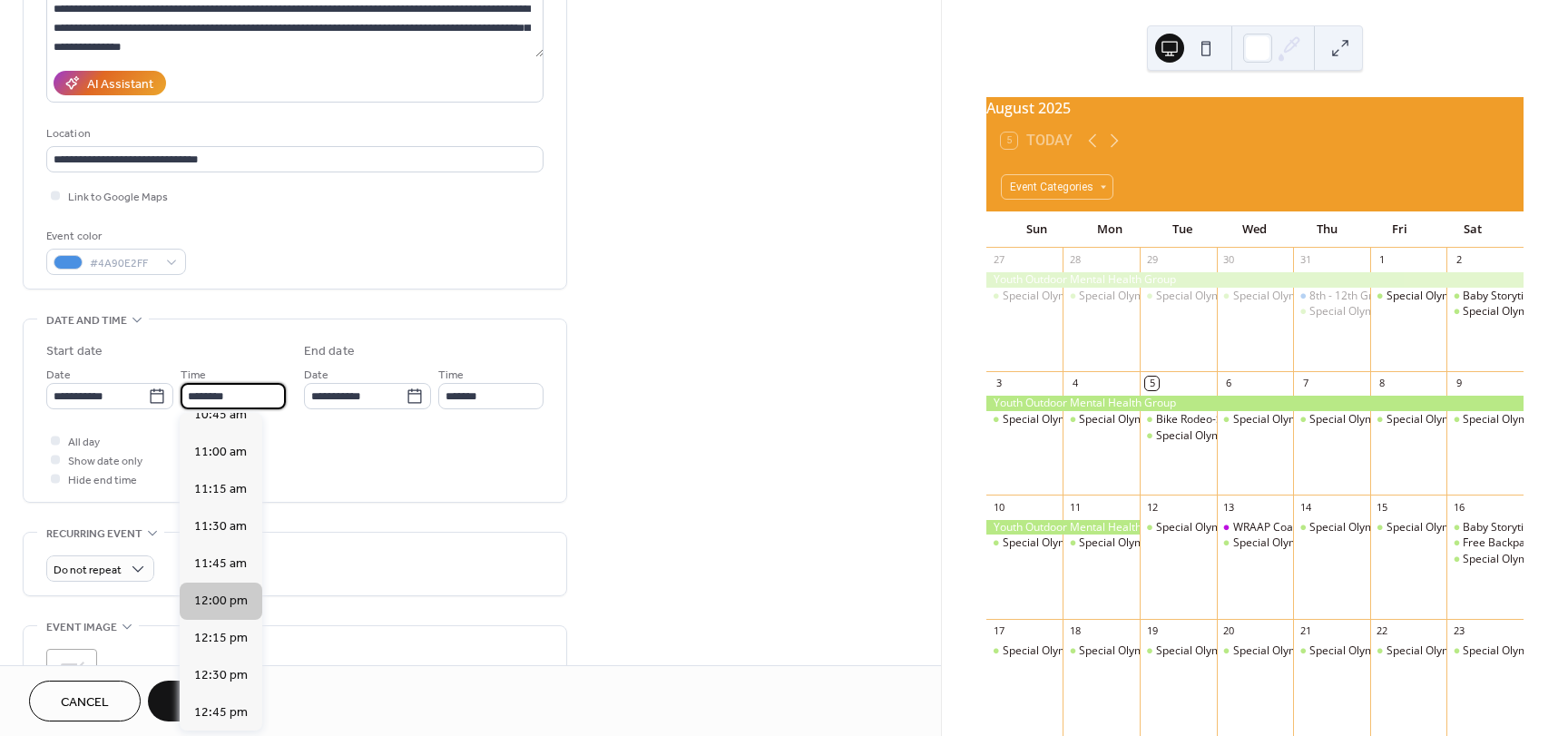 scroll, scrollTop: 1604, scrollLeft: 0, axis: vertical 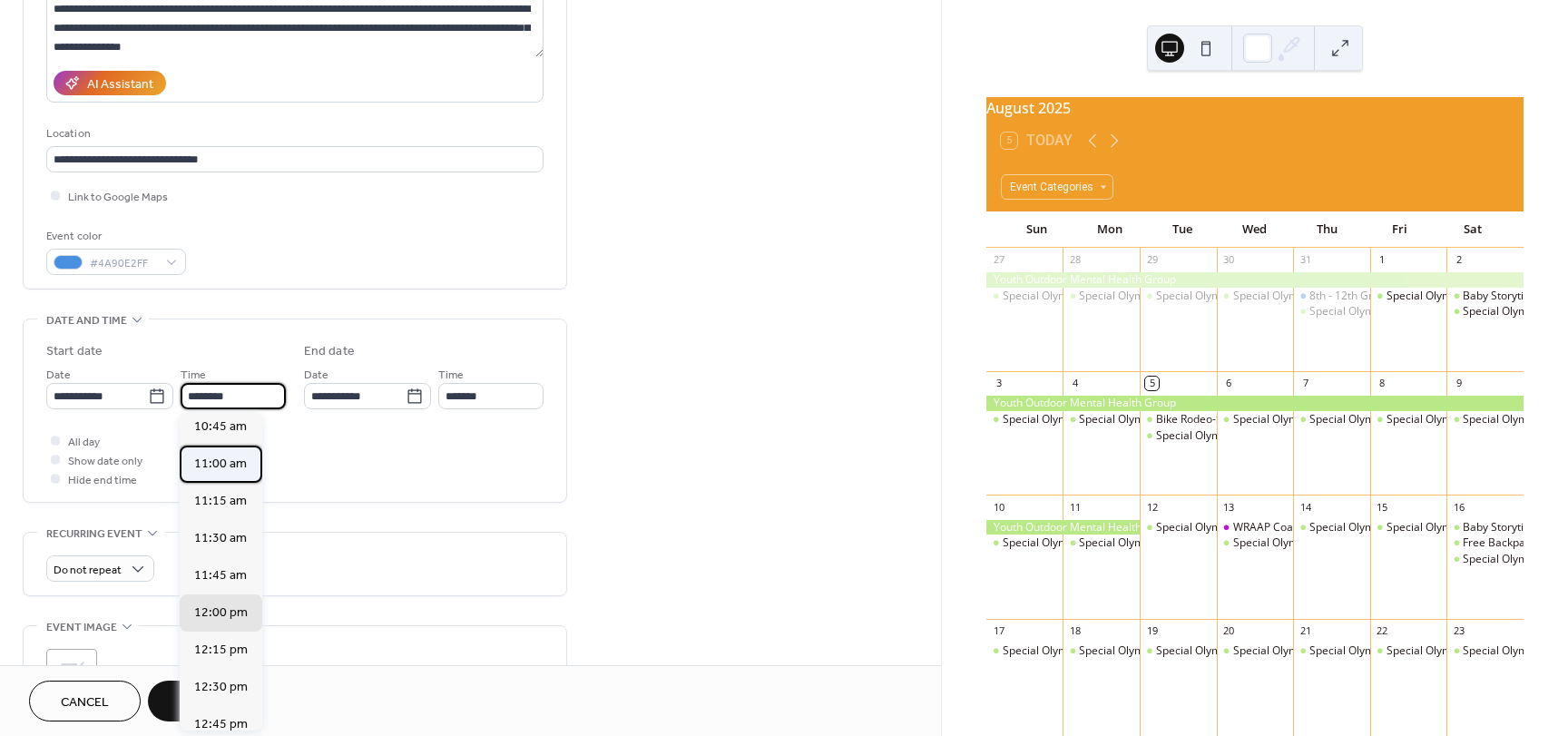 click on "11:00 am" at bounding box center (220, 464) 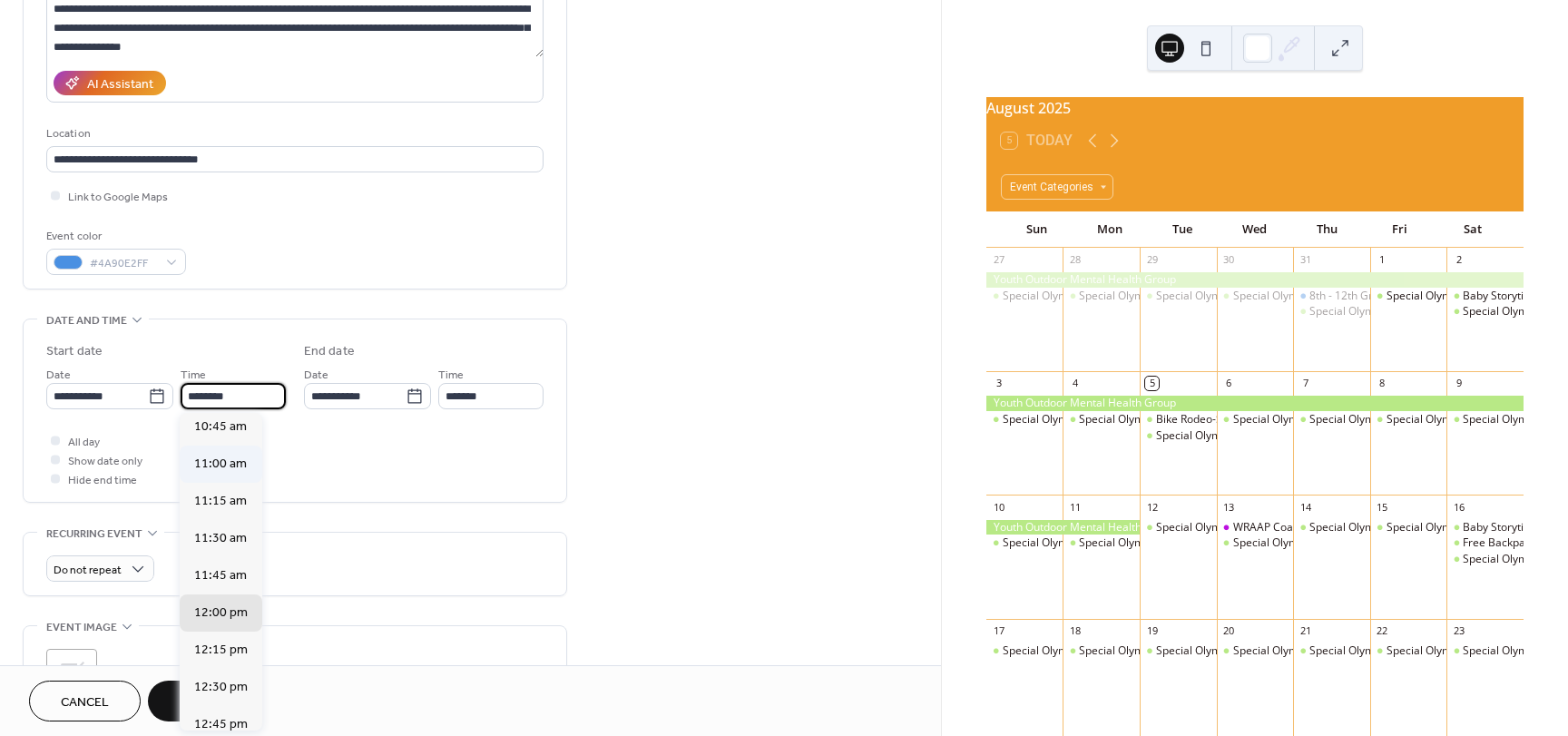 type on "********" 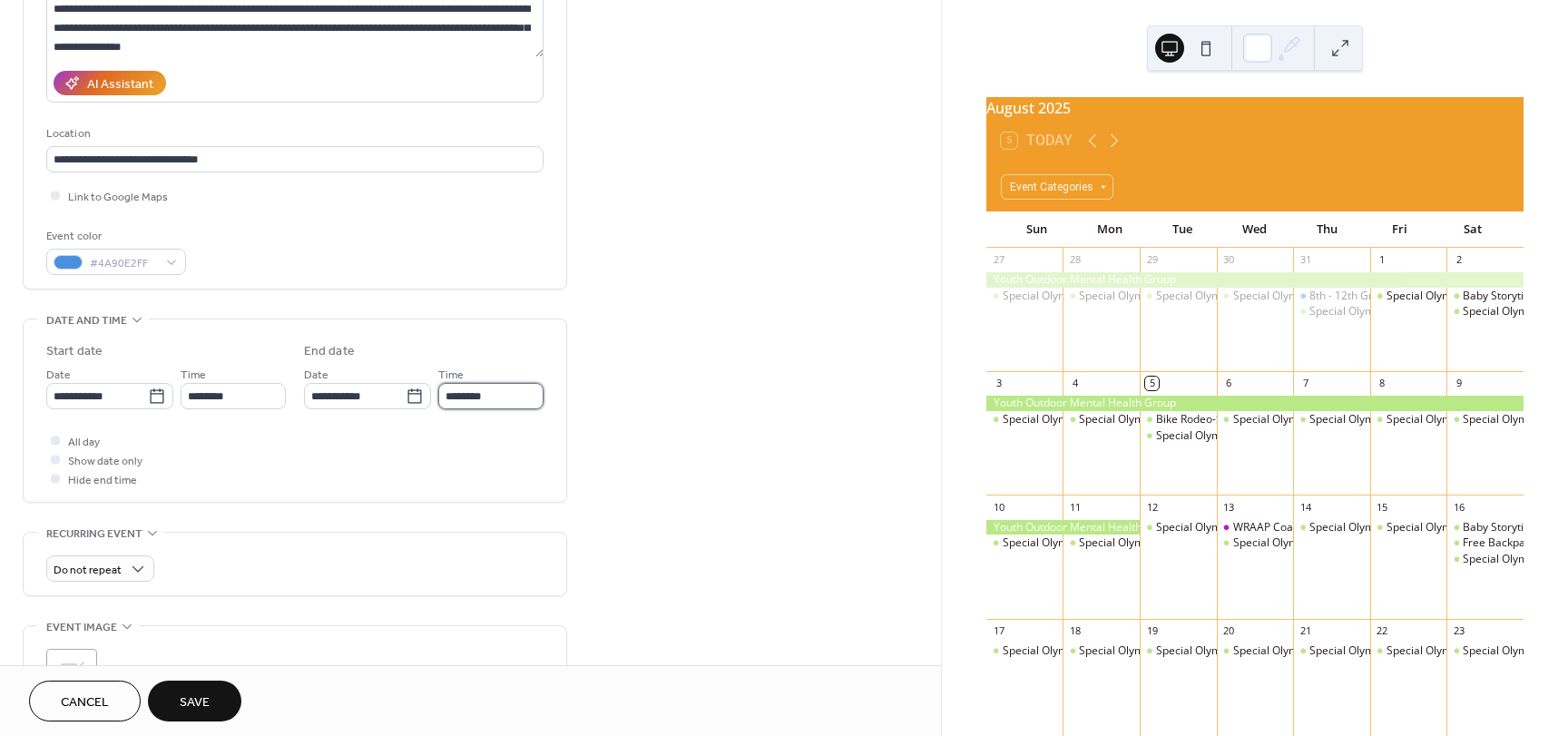 click on "********" at bounding box center [491, 396] 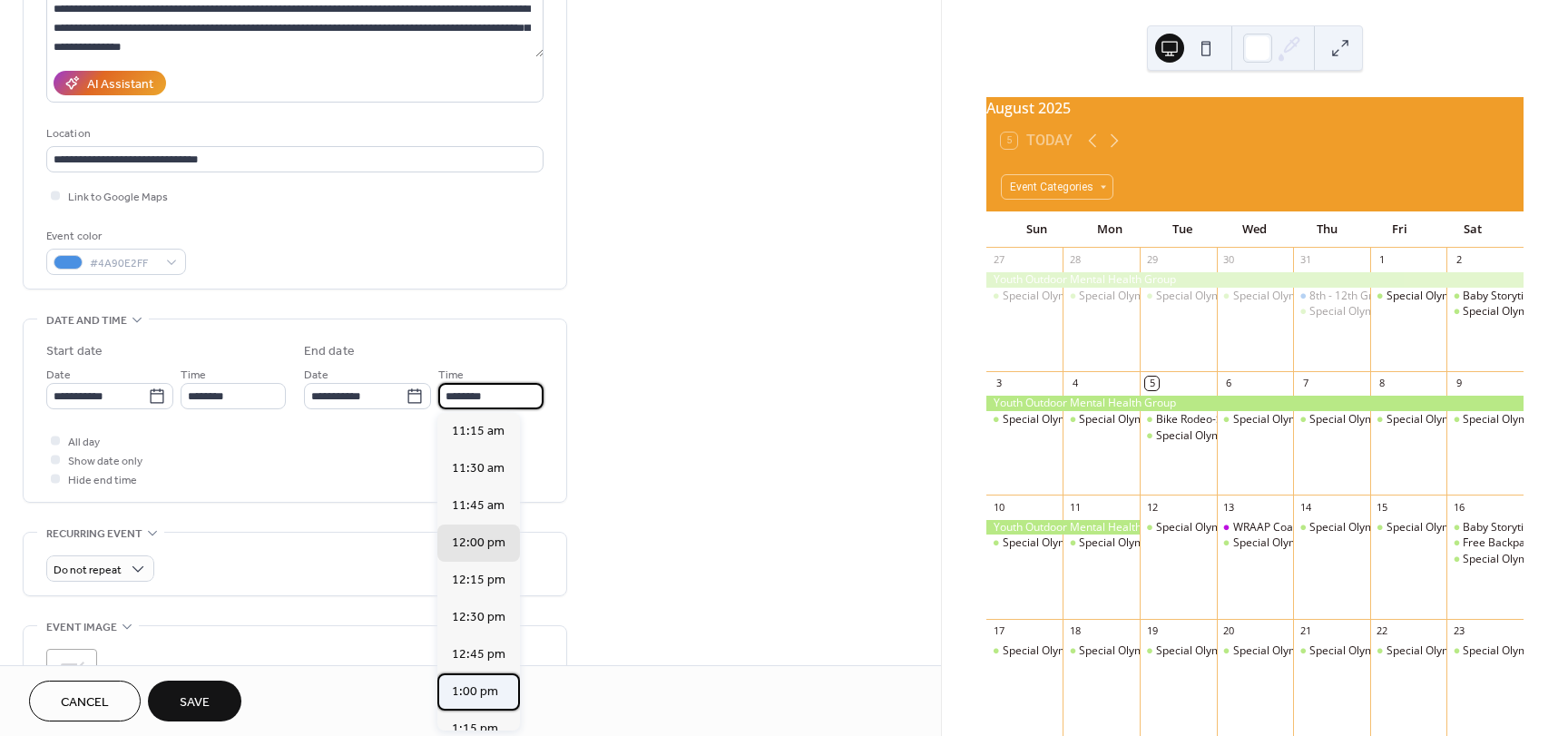 click on "1:00 pm" at bounding box center (475, 692) 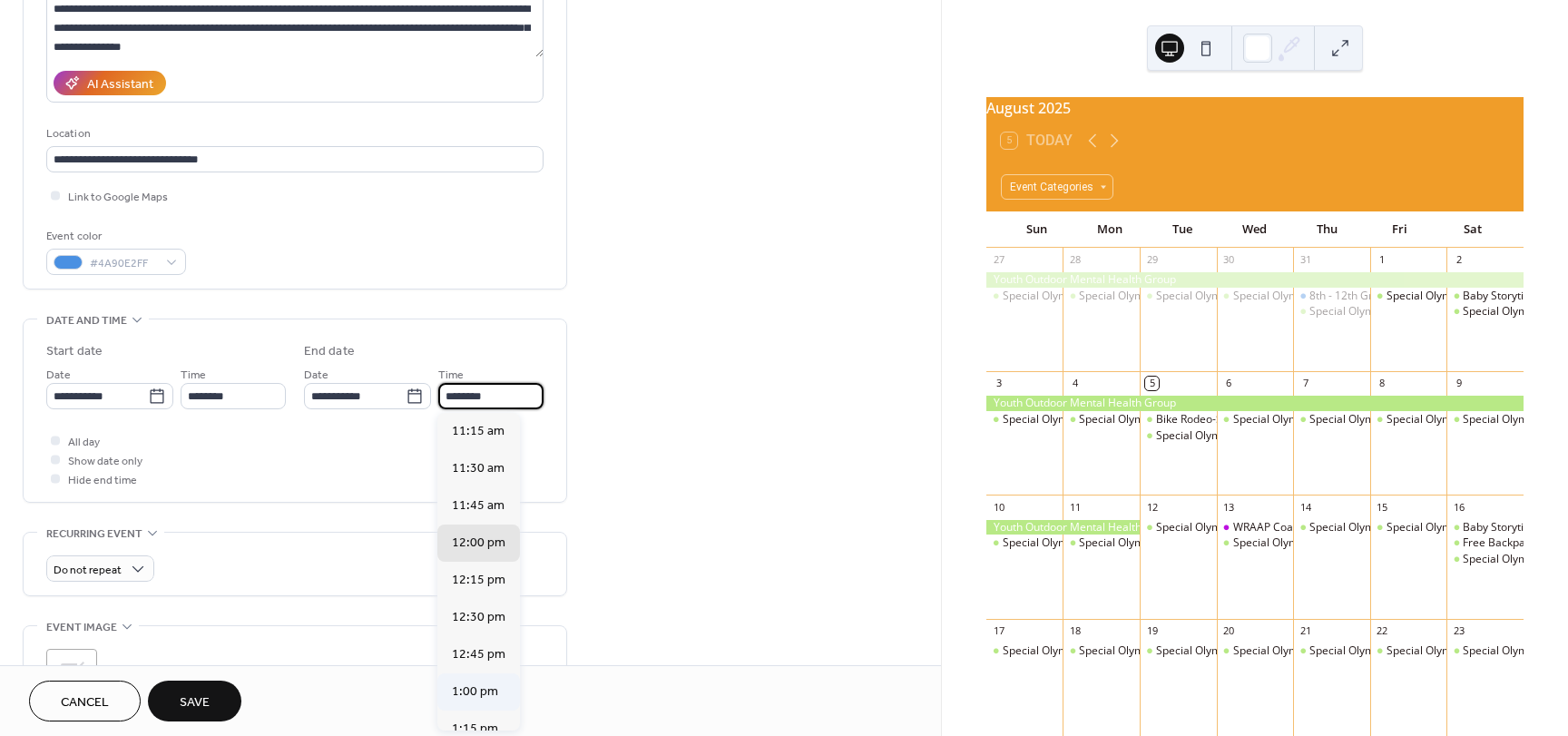 type on "*******" 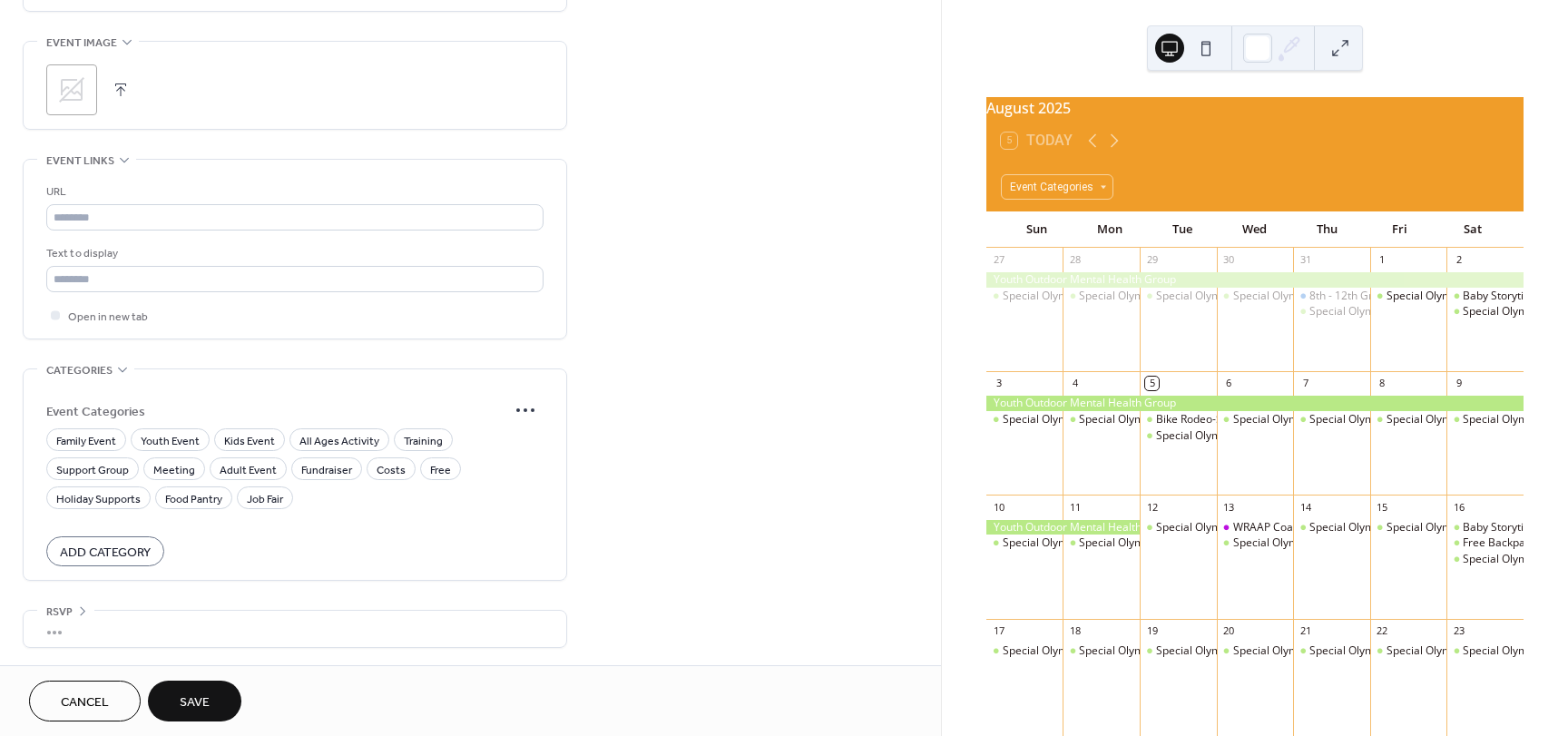 scroll, scrollTop: 858, scrollLeft: 0, axis: vertical 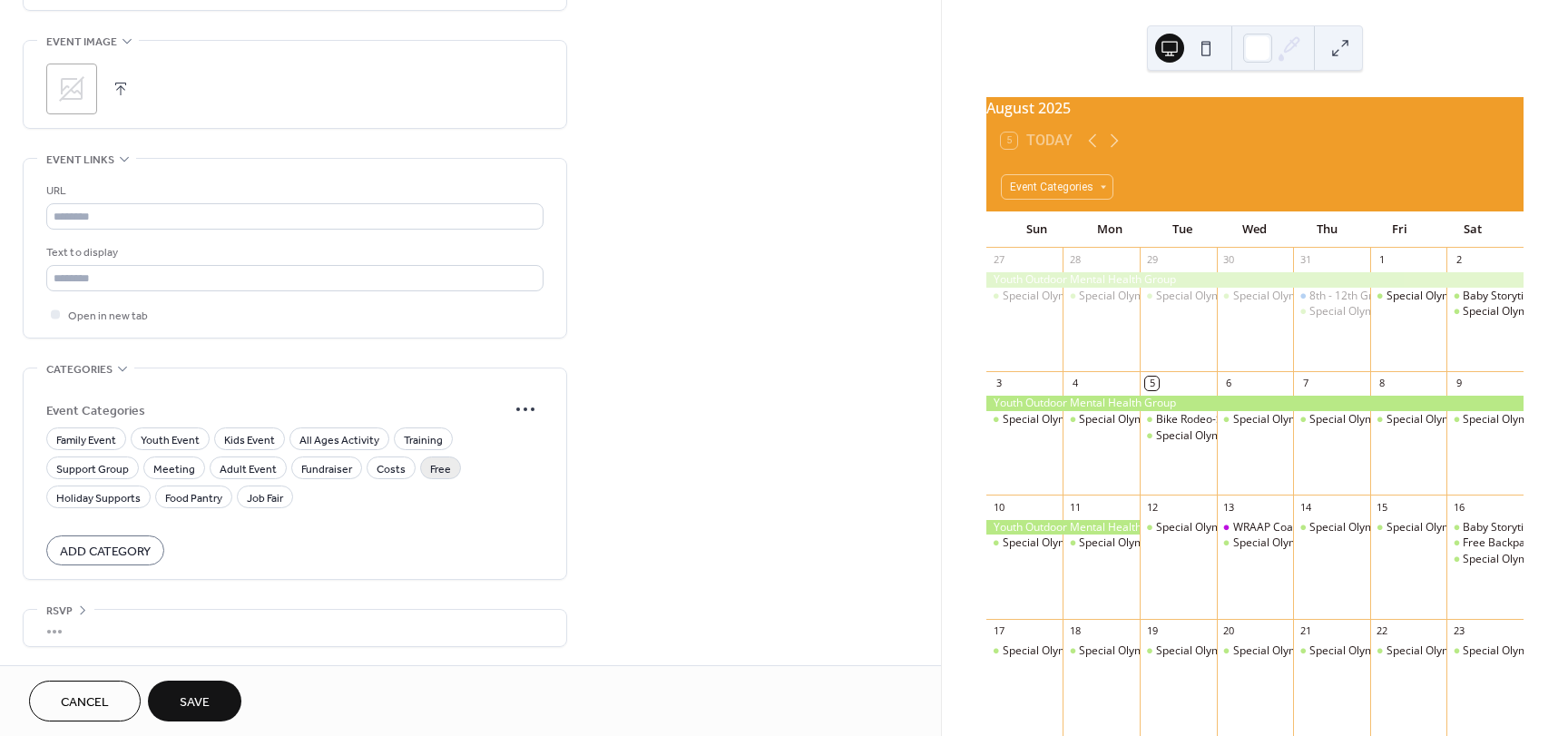 click on "Free" at bounding box center [440, 469] 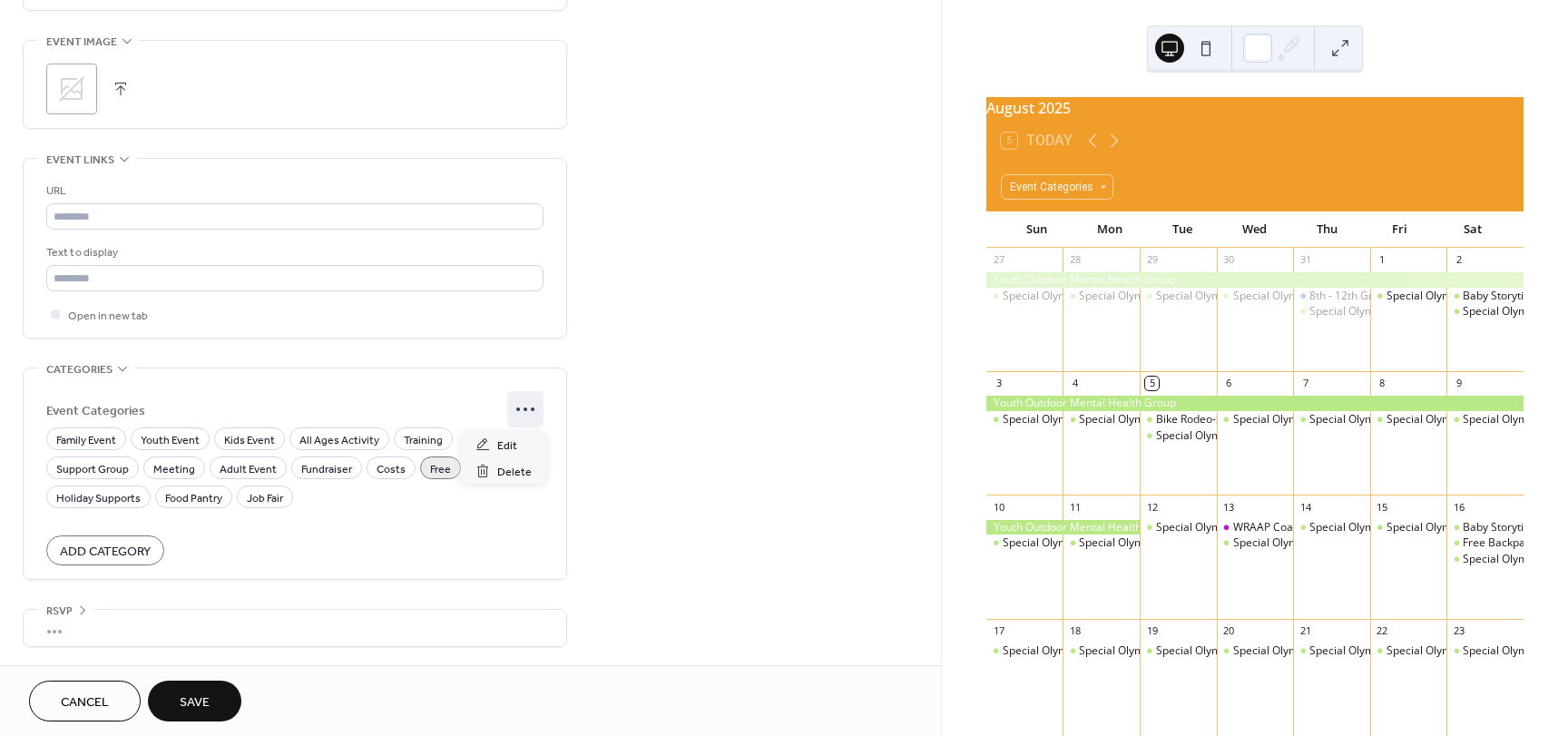 click 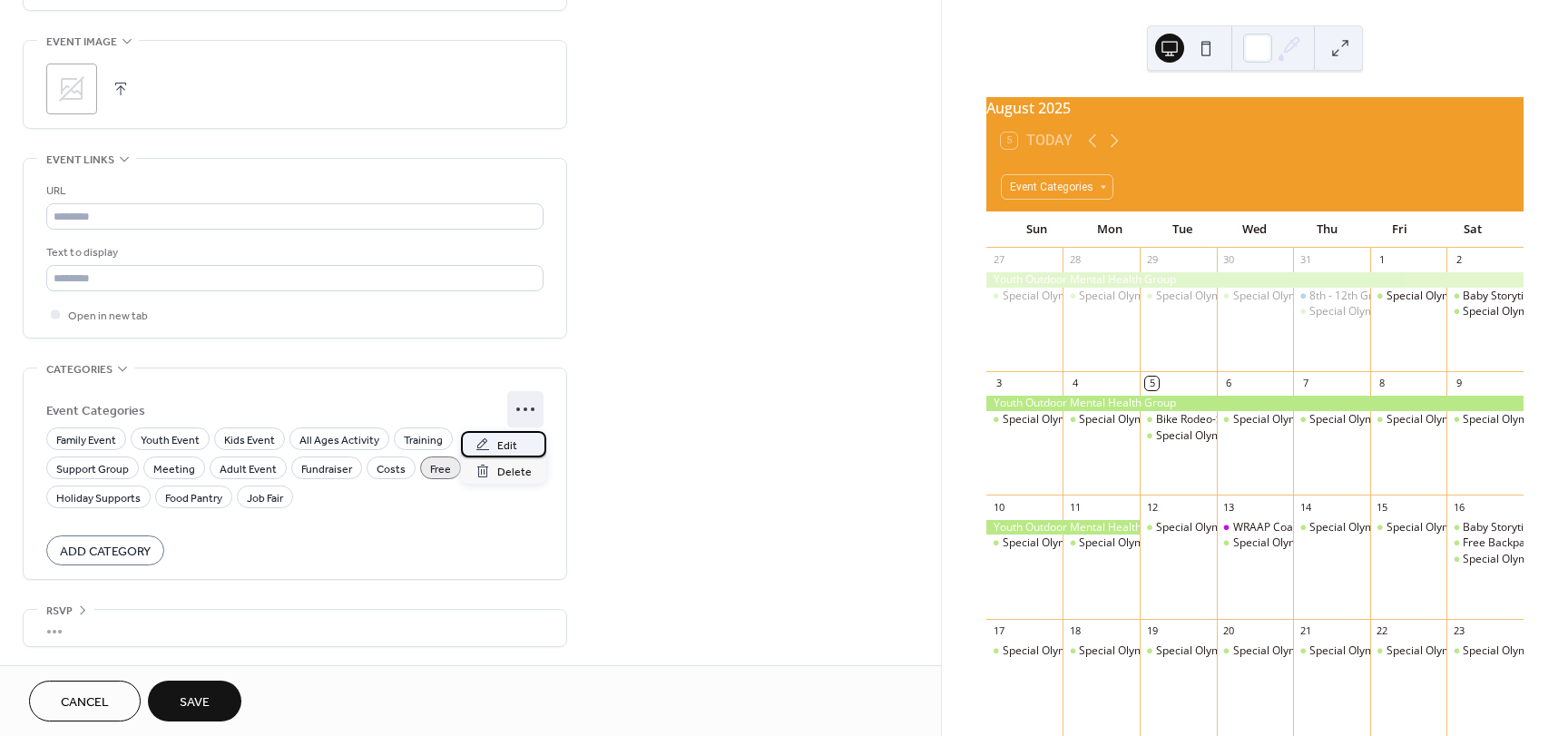 click on "Edit" at bounding box center (504, 444) 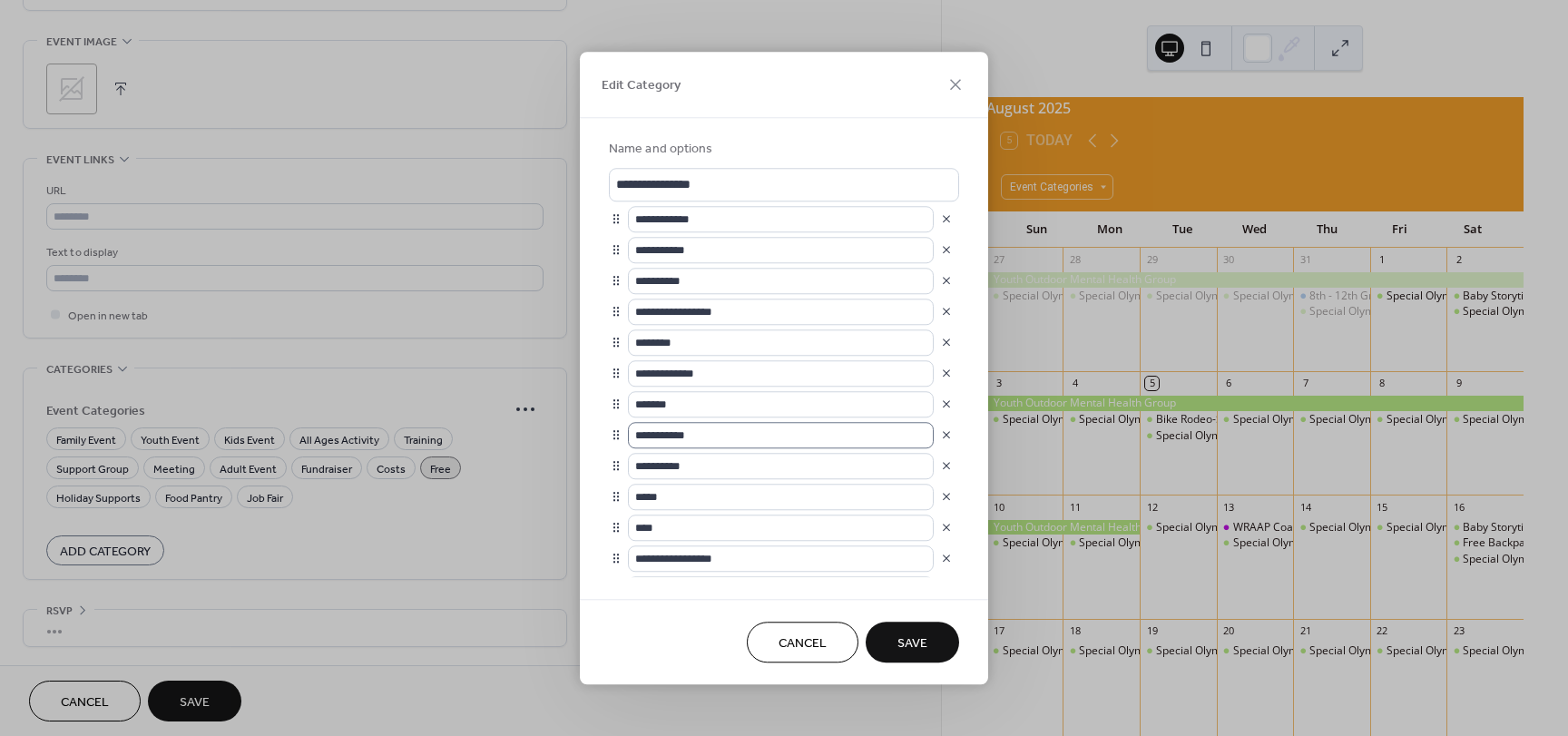 scroll, scrollTop: 1, scrollLeft: 0, axis: vertical 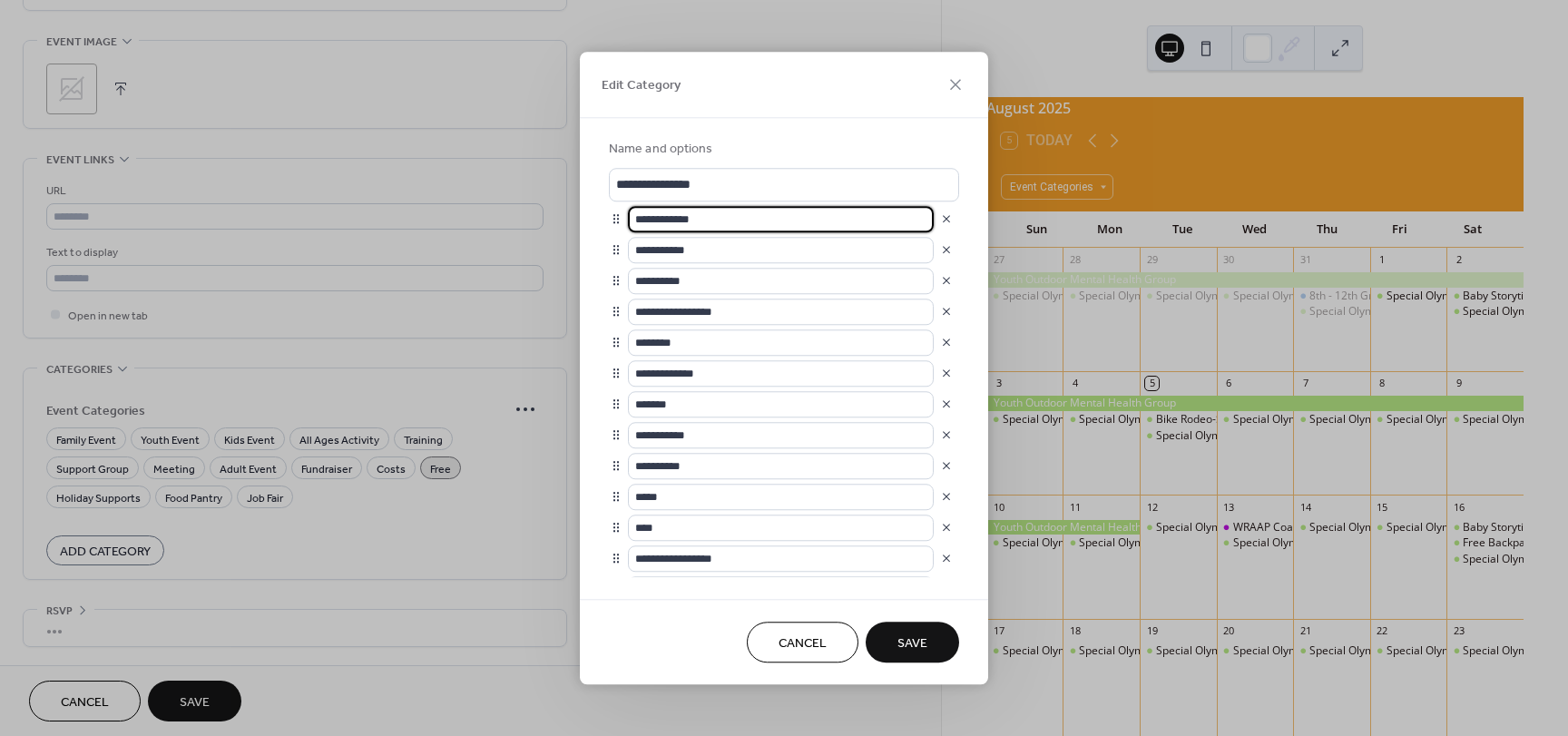 click on "**********" at bounding box center (780, 219) 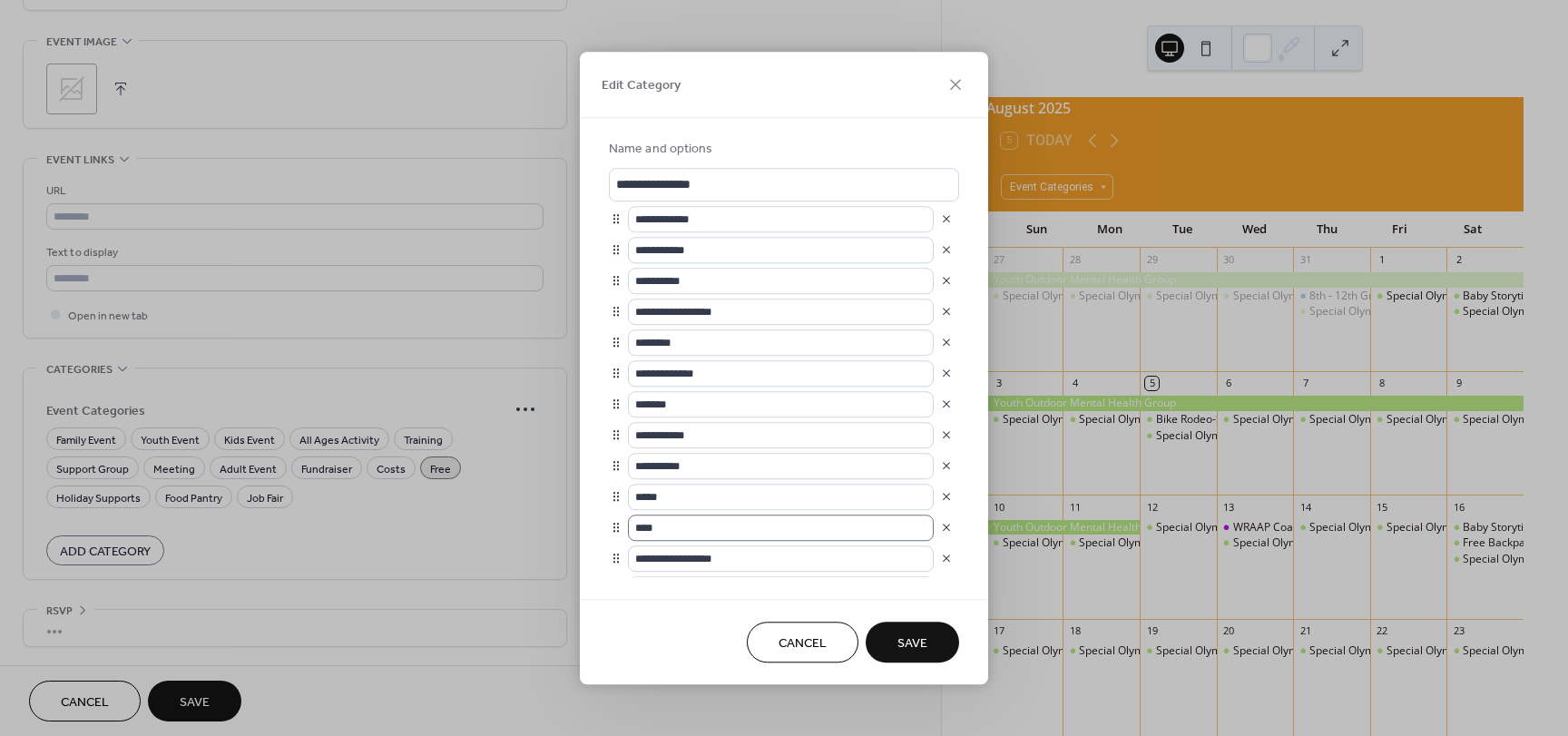 scroll, scrollTop: 1, scrollLeft: 0, axis: vertical 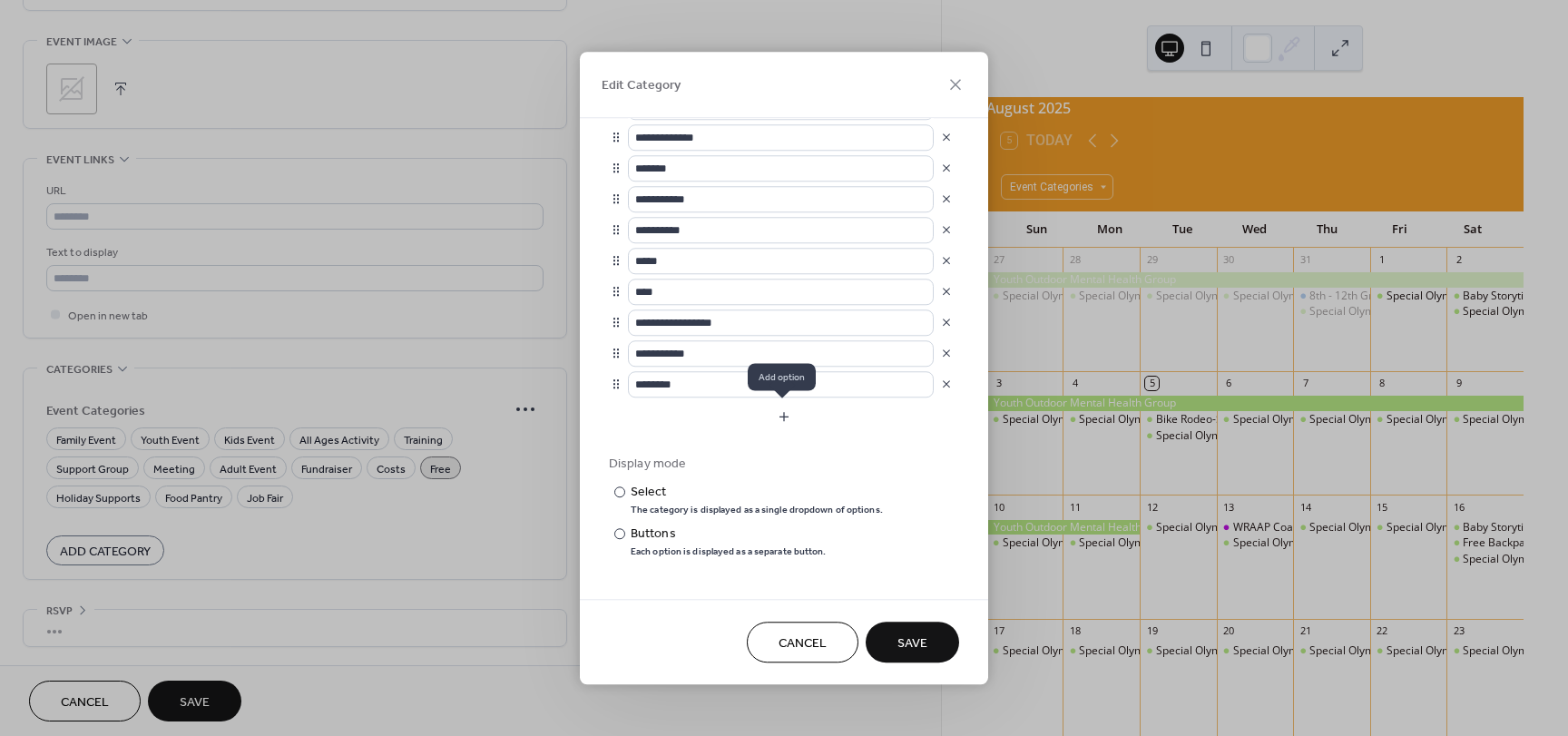 click at bounding box center [784, 417] 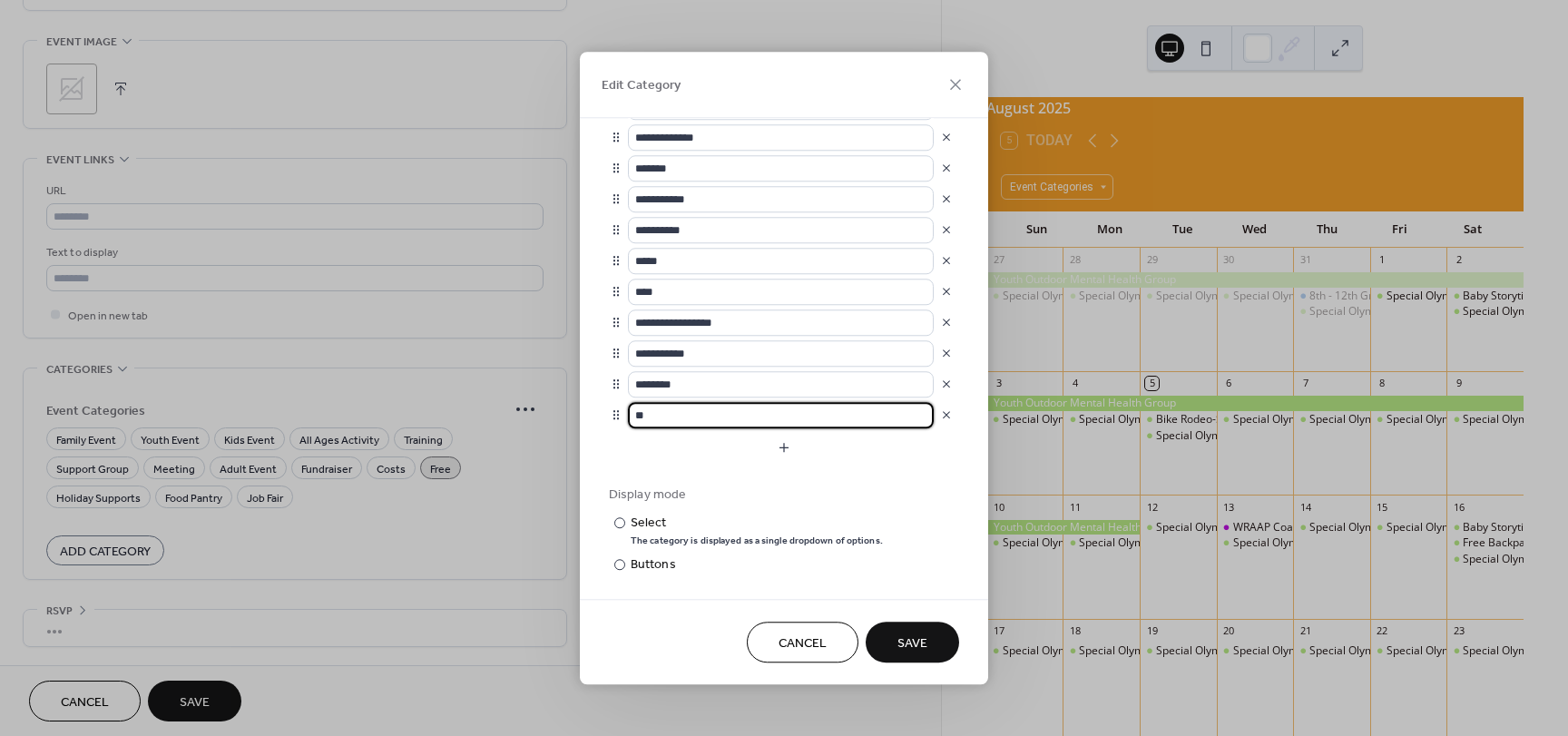 type on "*" 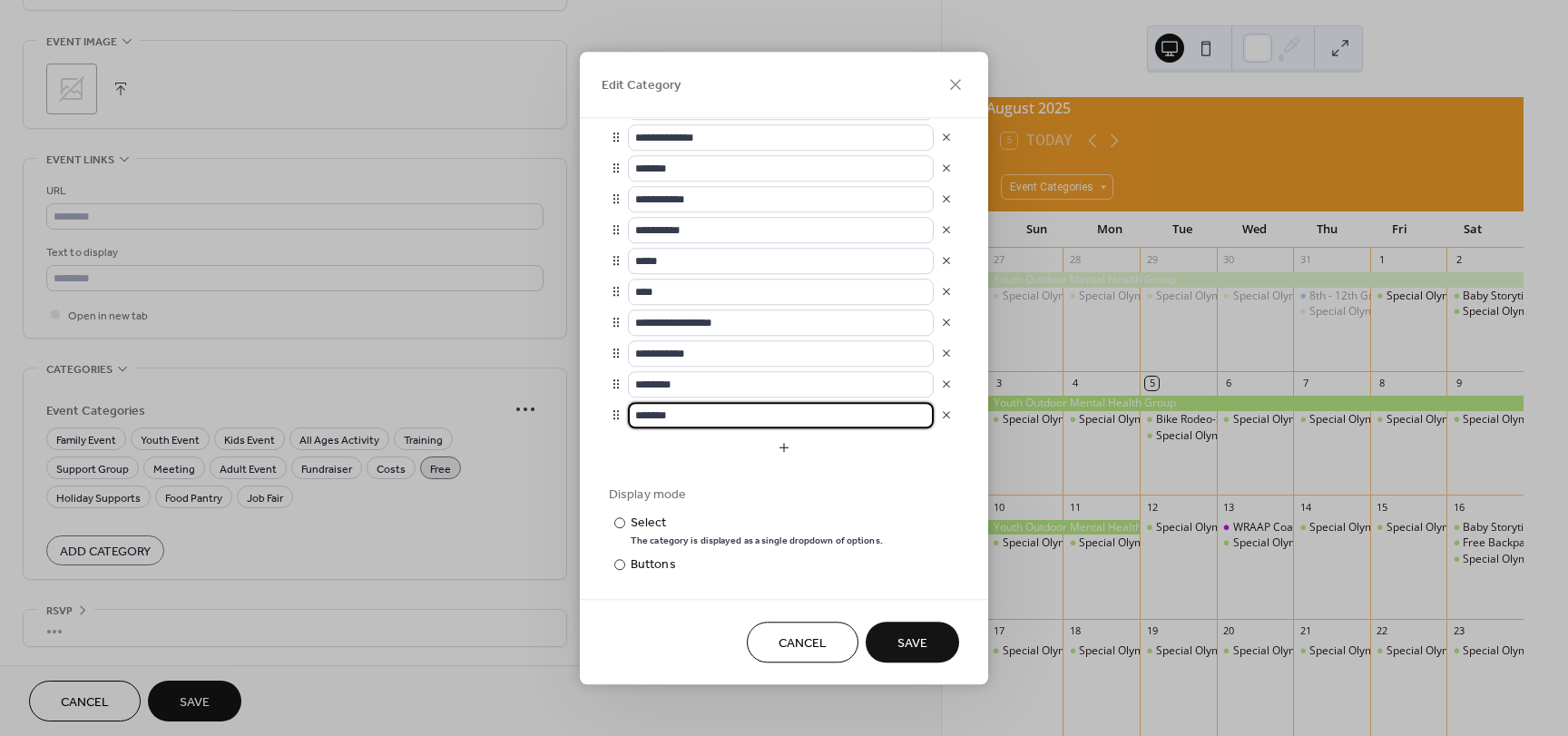 type on "*******" 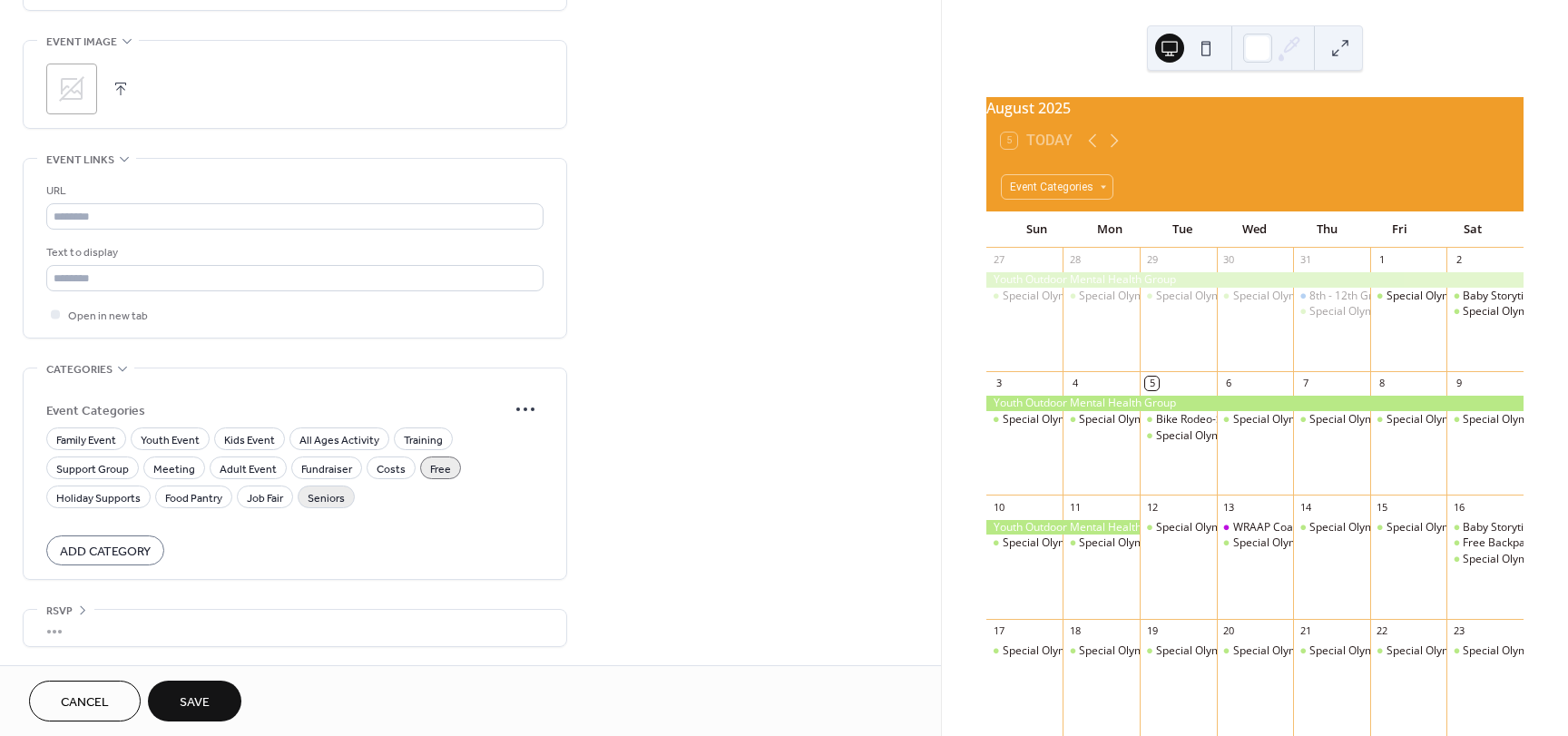 click on "Seniors" at bounding box center [326, 498] 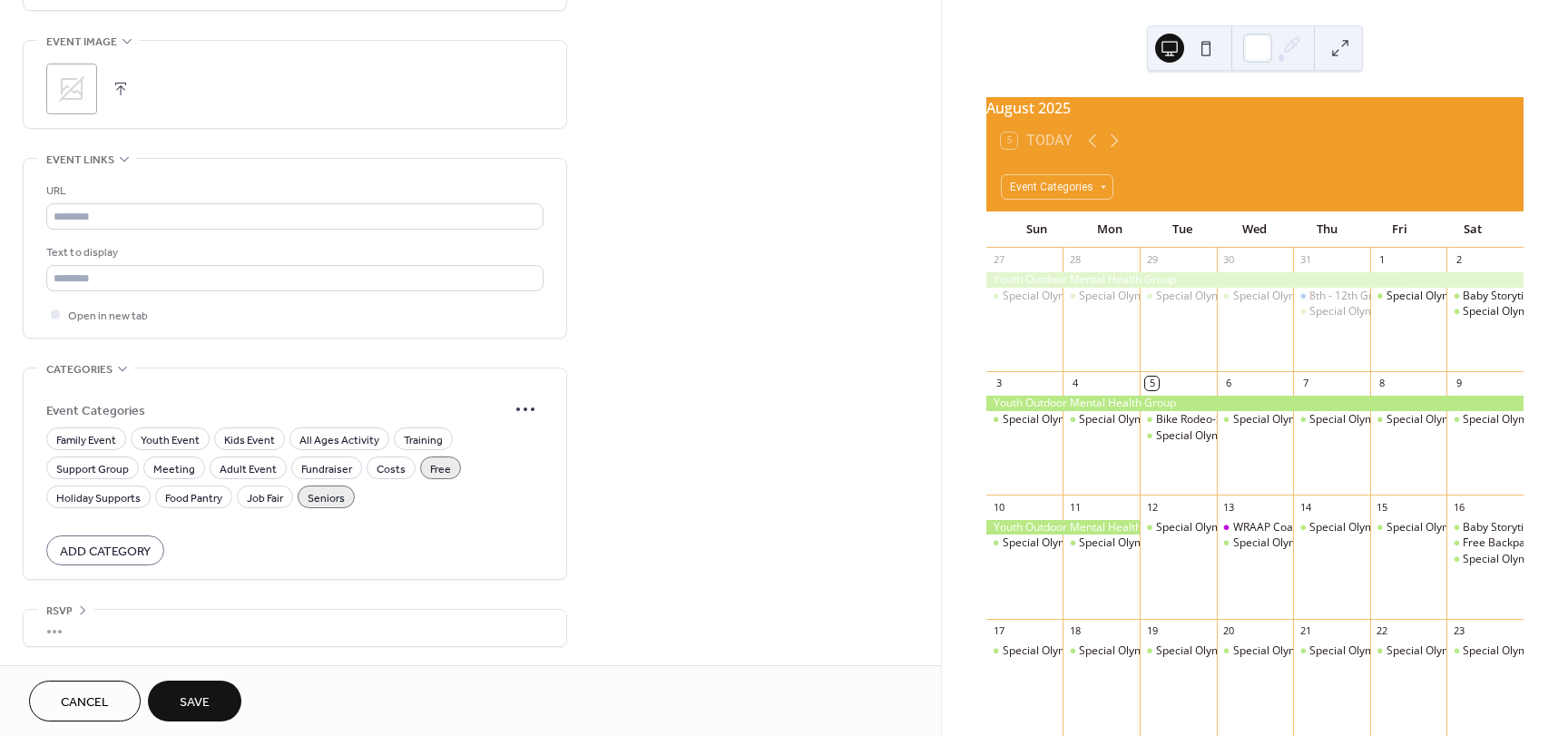 click on "Save" at bounding box center [194, 702] 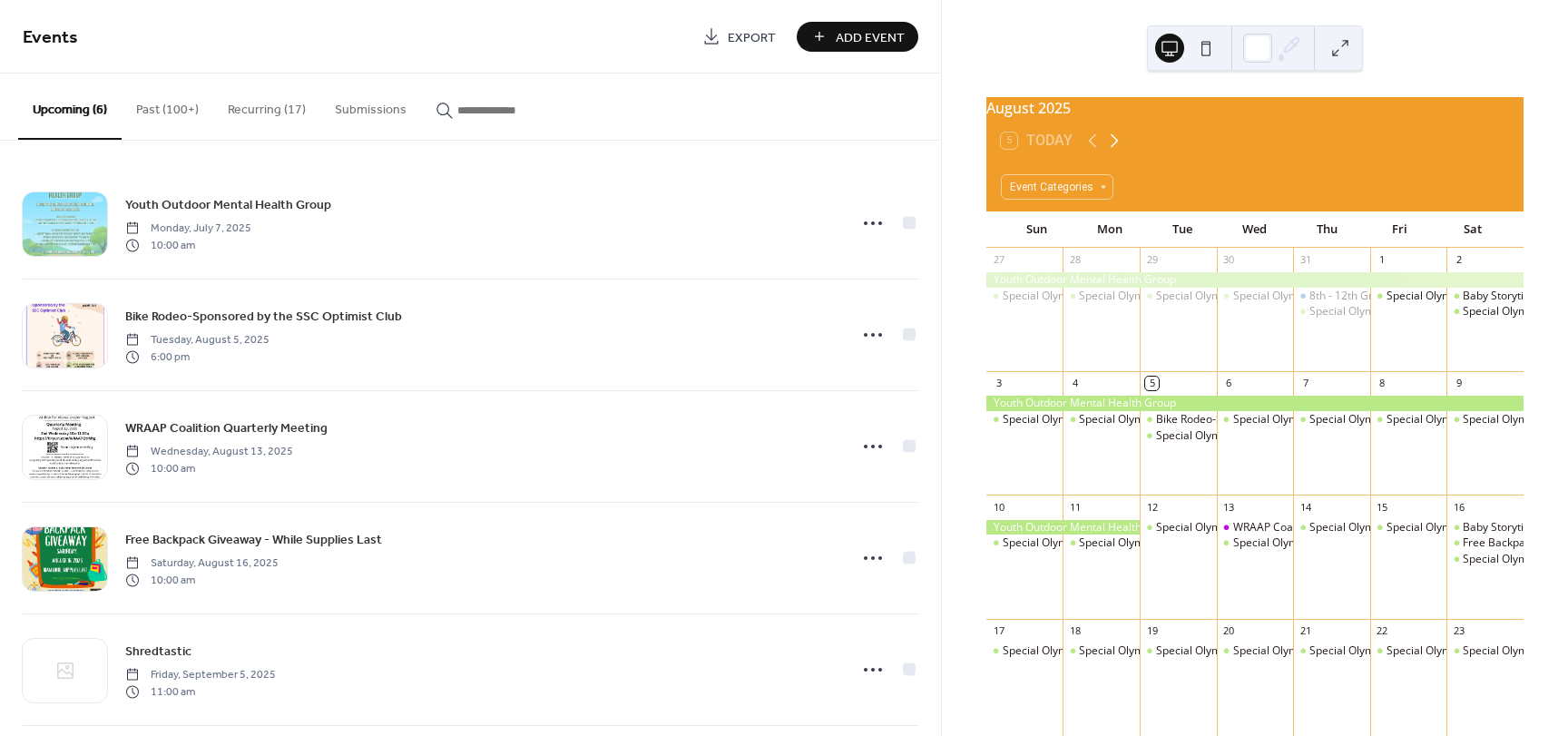 click 